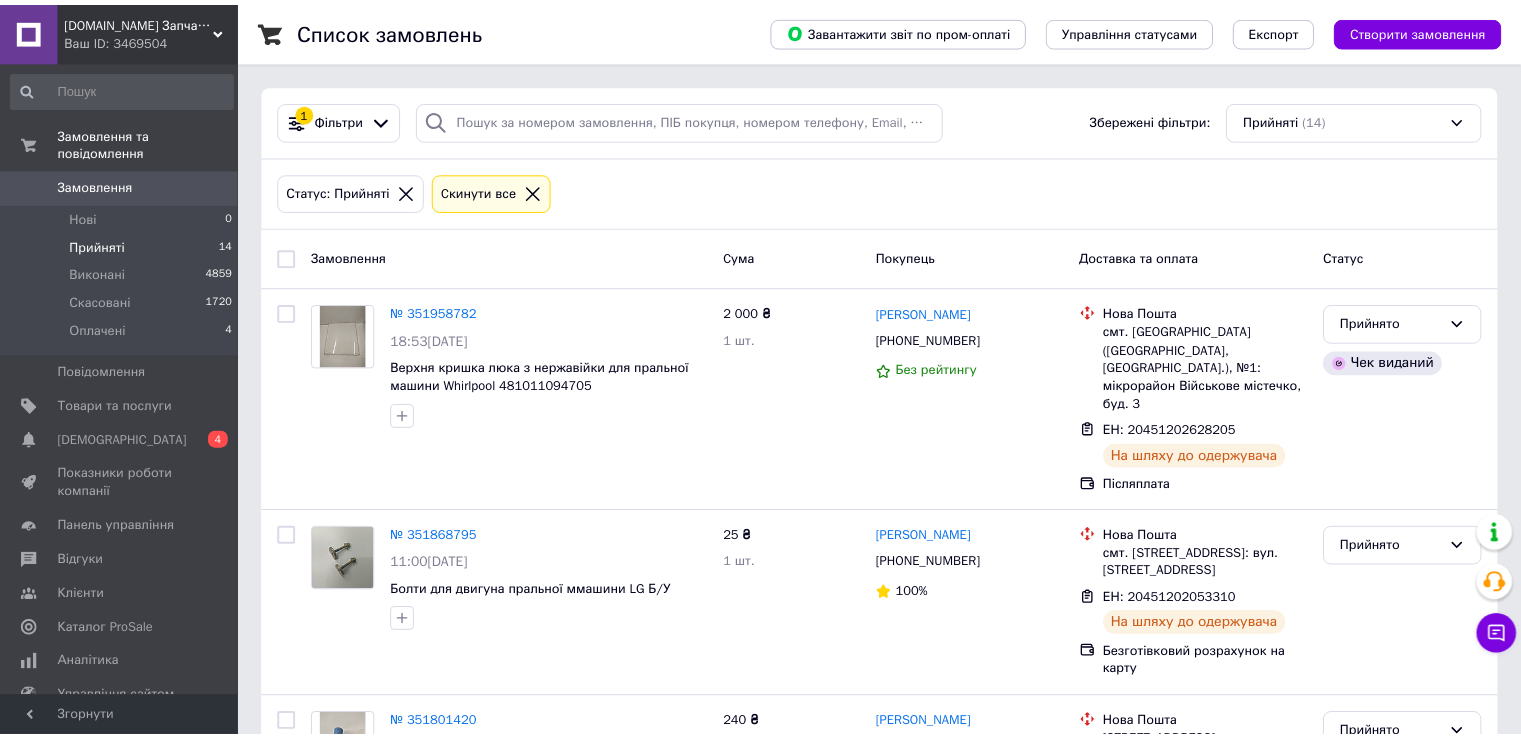 scroll, scrollTop: 0, scrollLeft: 0, axis: both 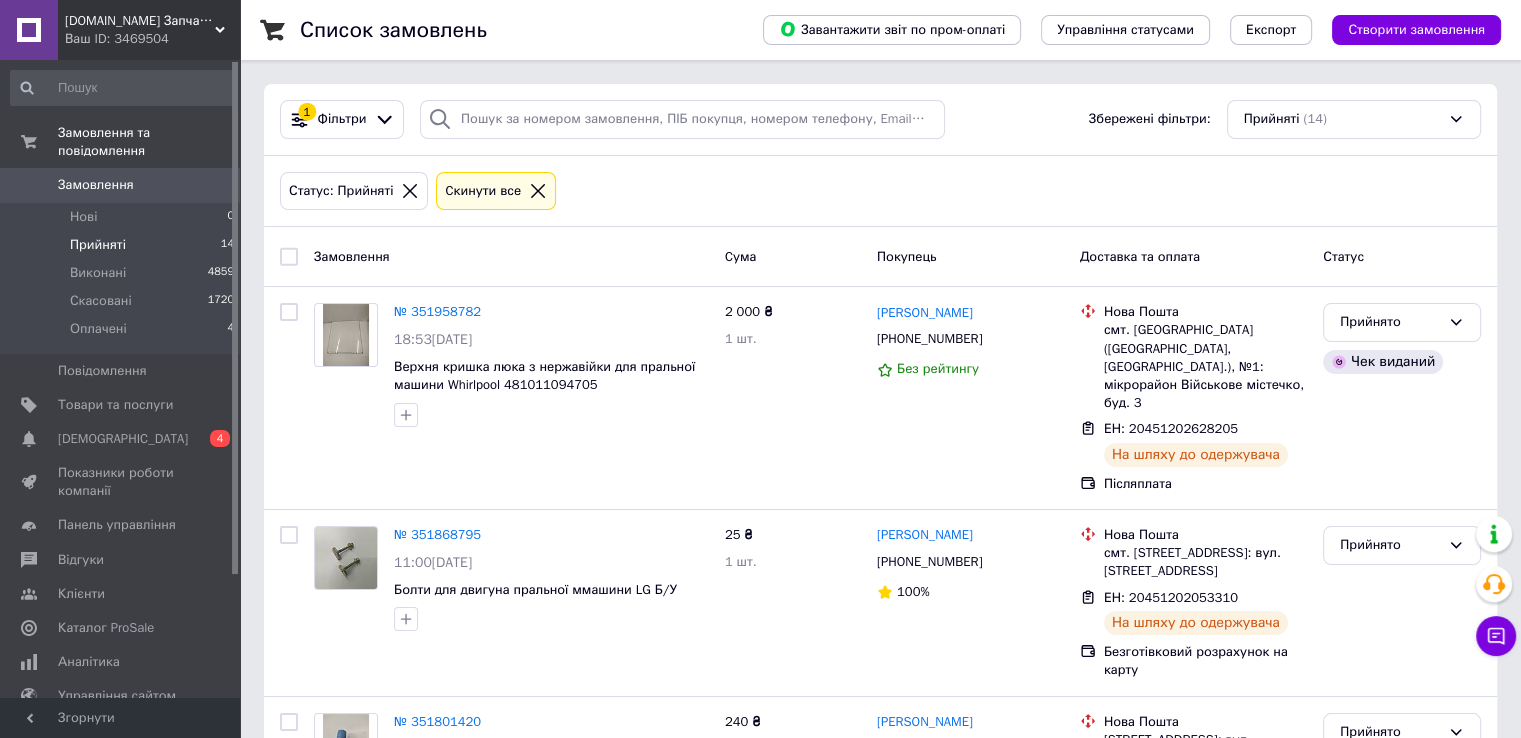 click on "Прийняті 14" at bounding box center [123, 245] 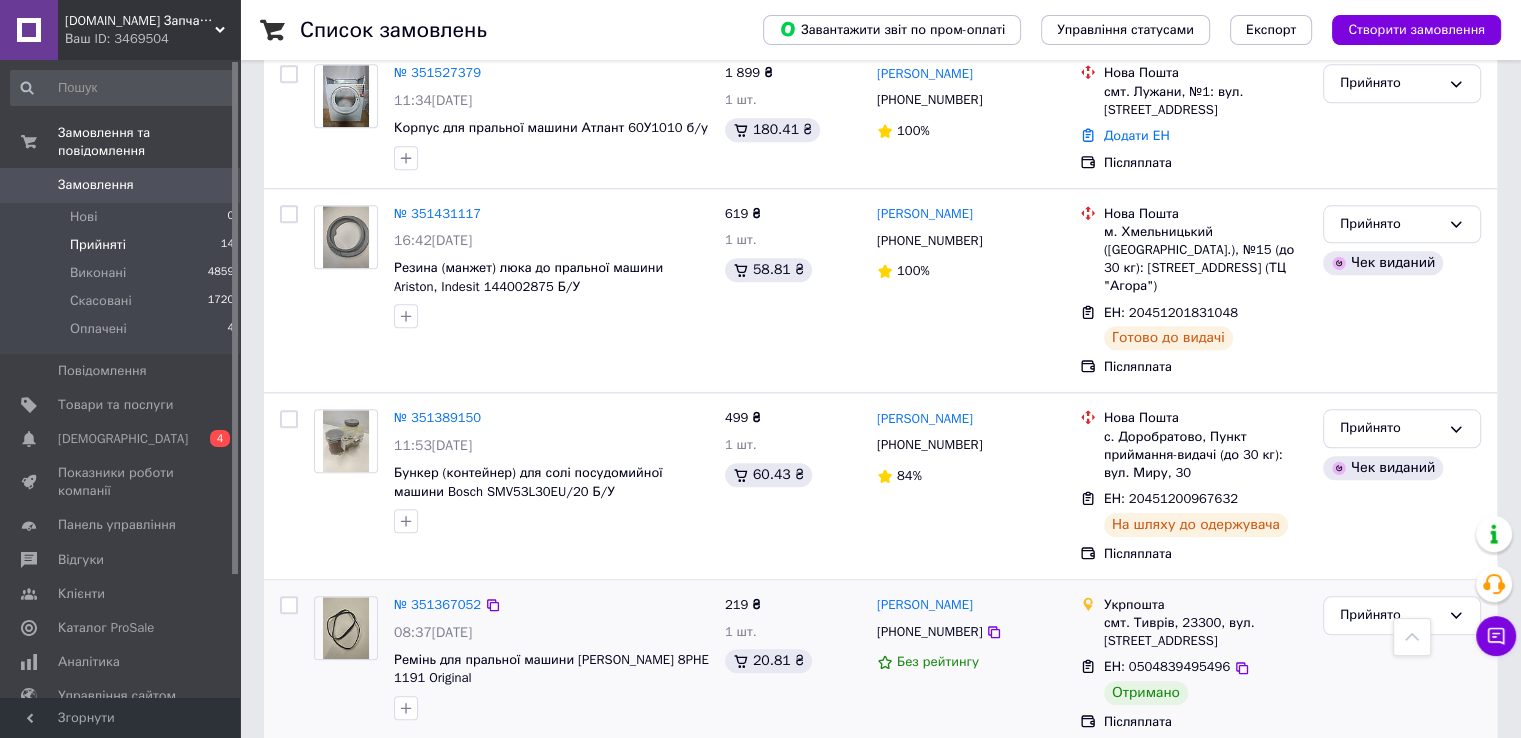 scroll, scrollTop: 2159, scrollLeft: 0, axis: vertical 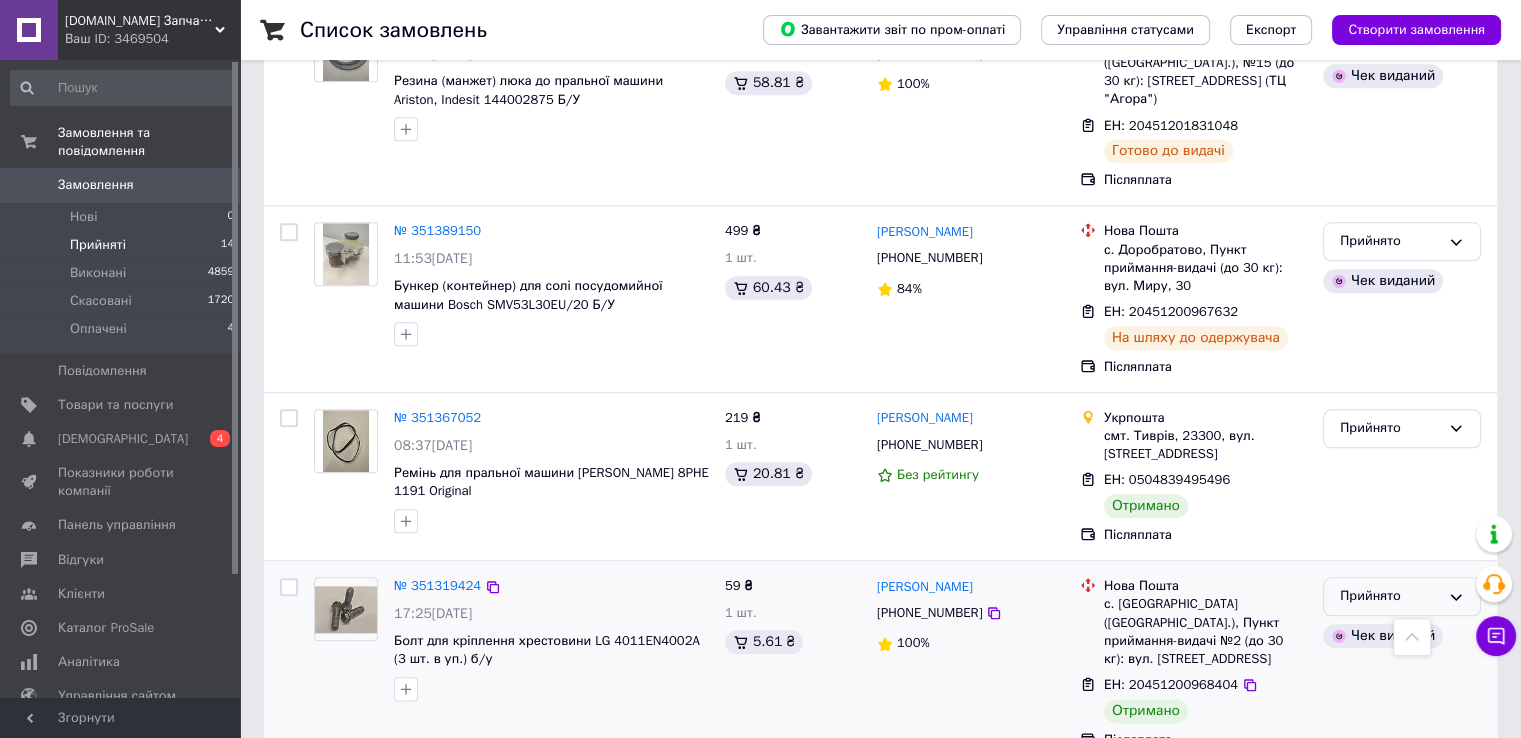 click on "Прийнято" at bounding box center (1402, 596) 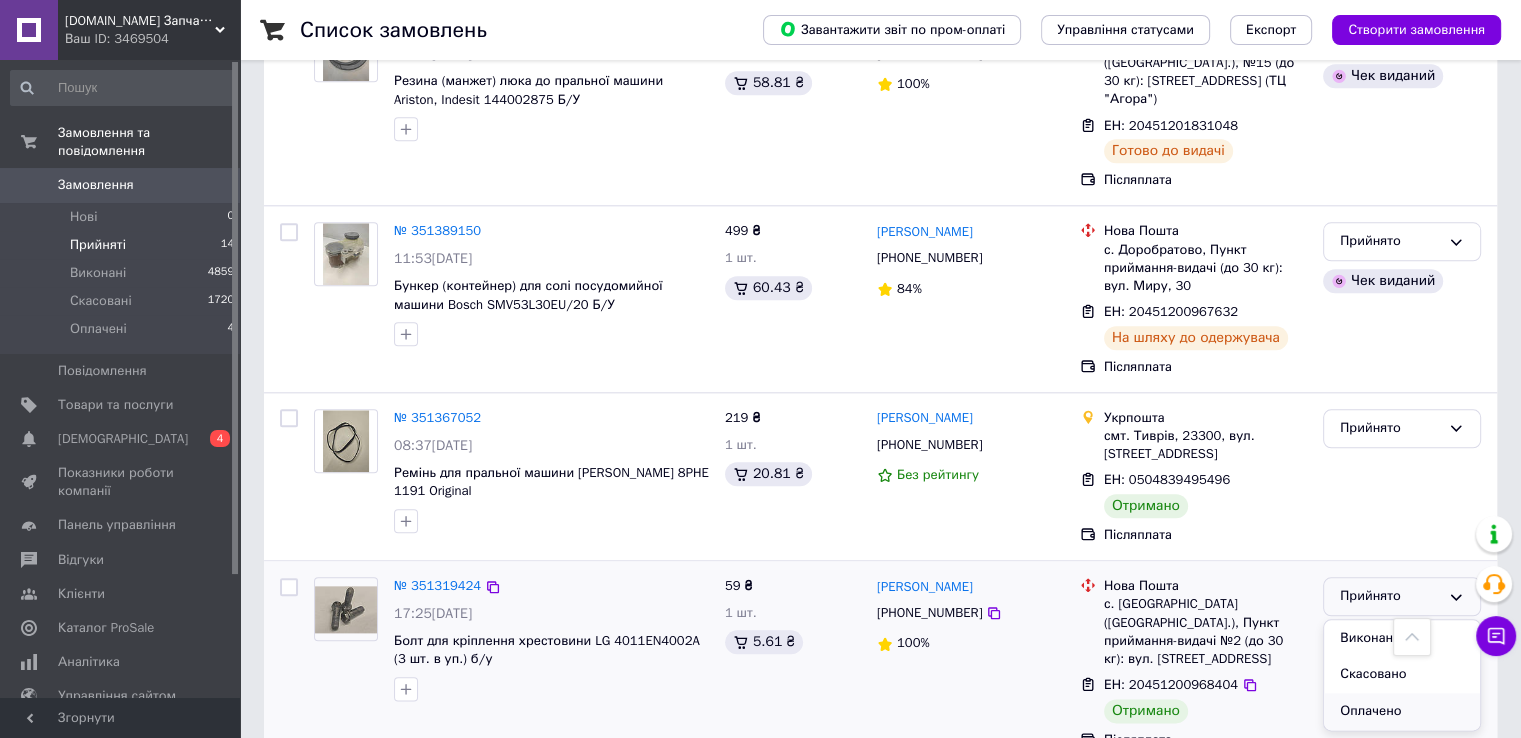 click on "Оплачено" at bounding box center (1402, 711) 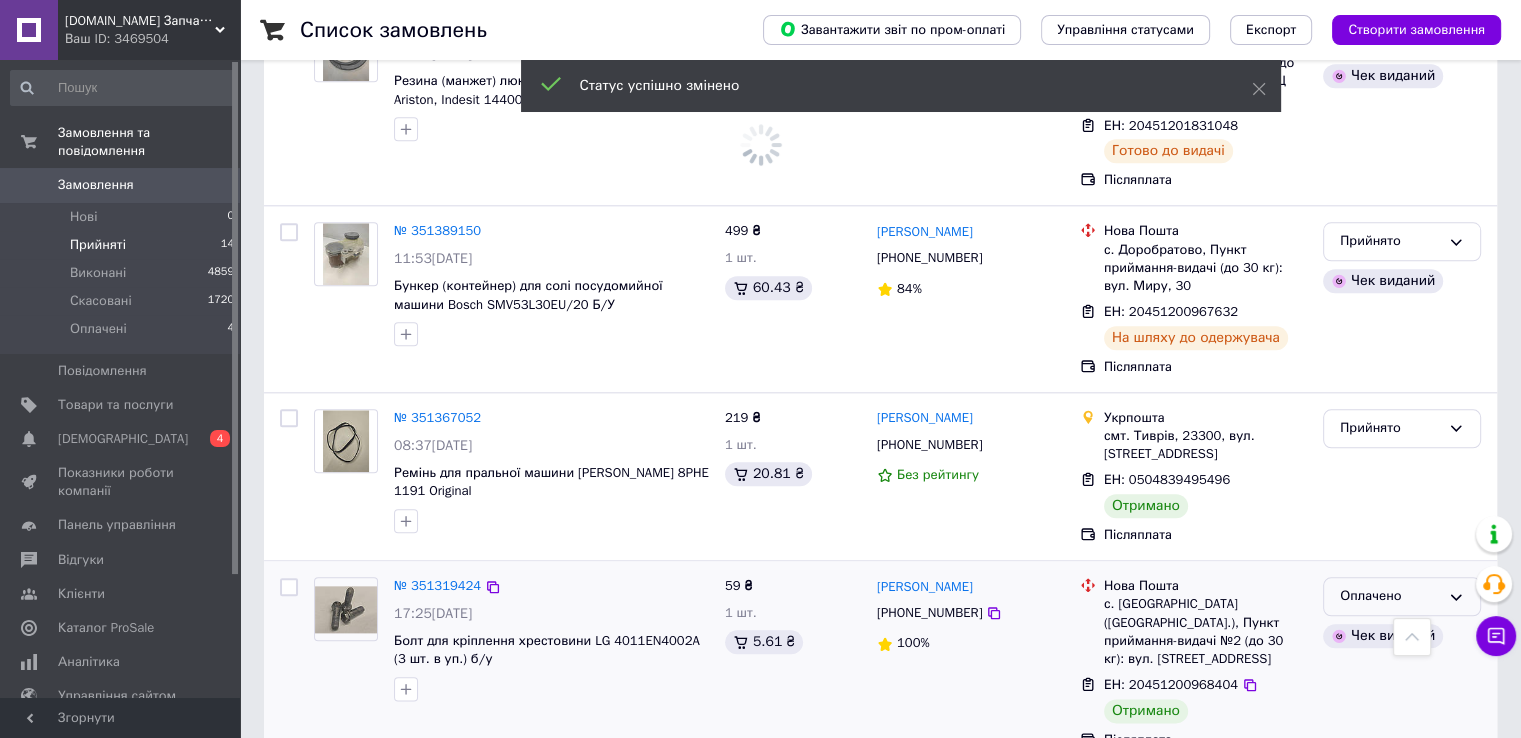 click 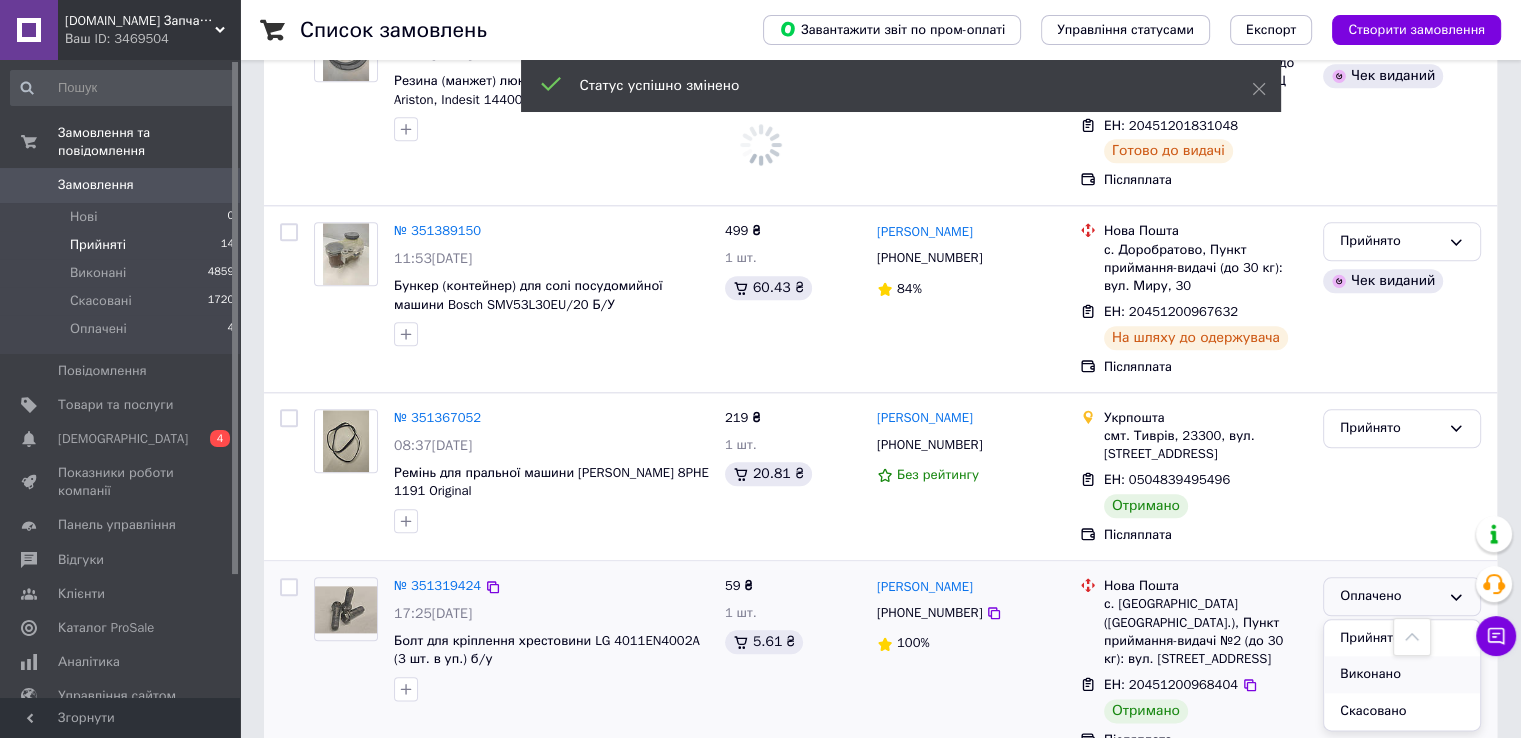 click on "Виконано" at bounding box center (1402, 674) 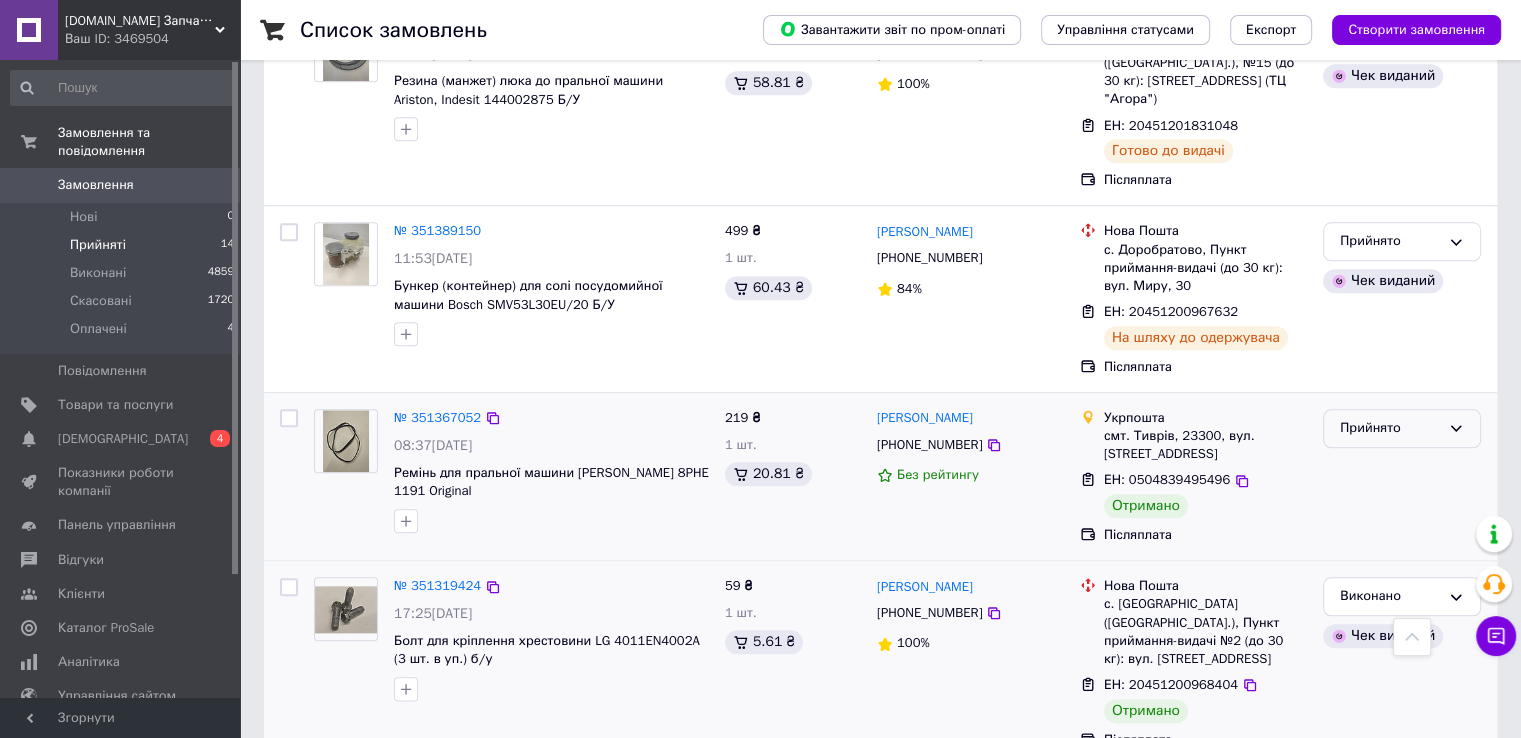 click 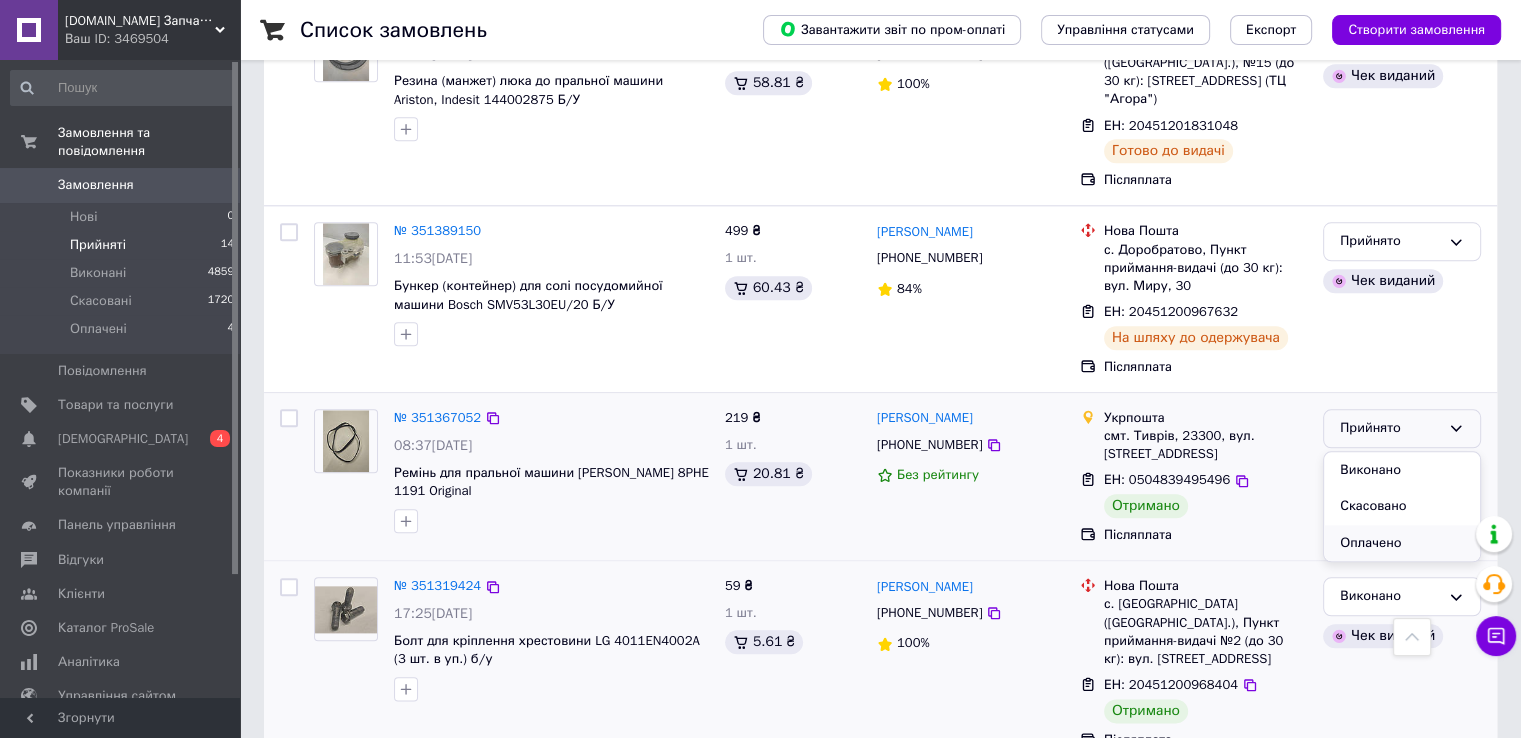 click on "Оплачено" at bounding box center (1402, 543) 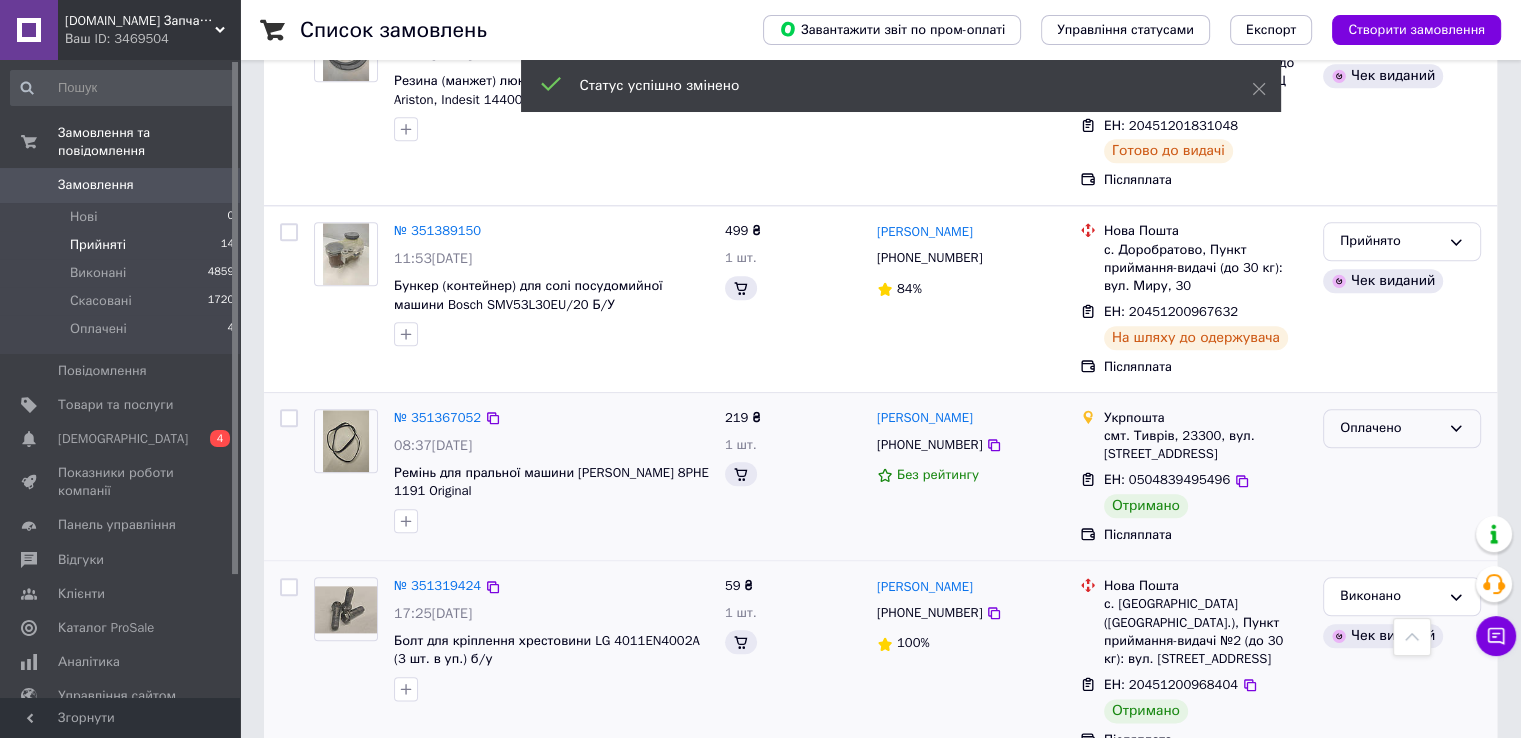 click 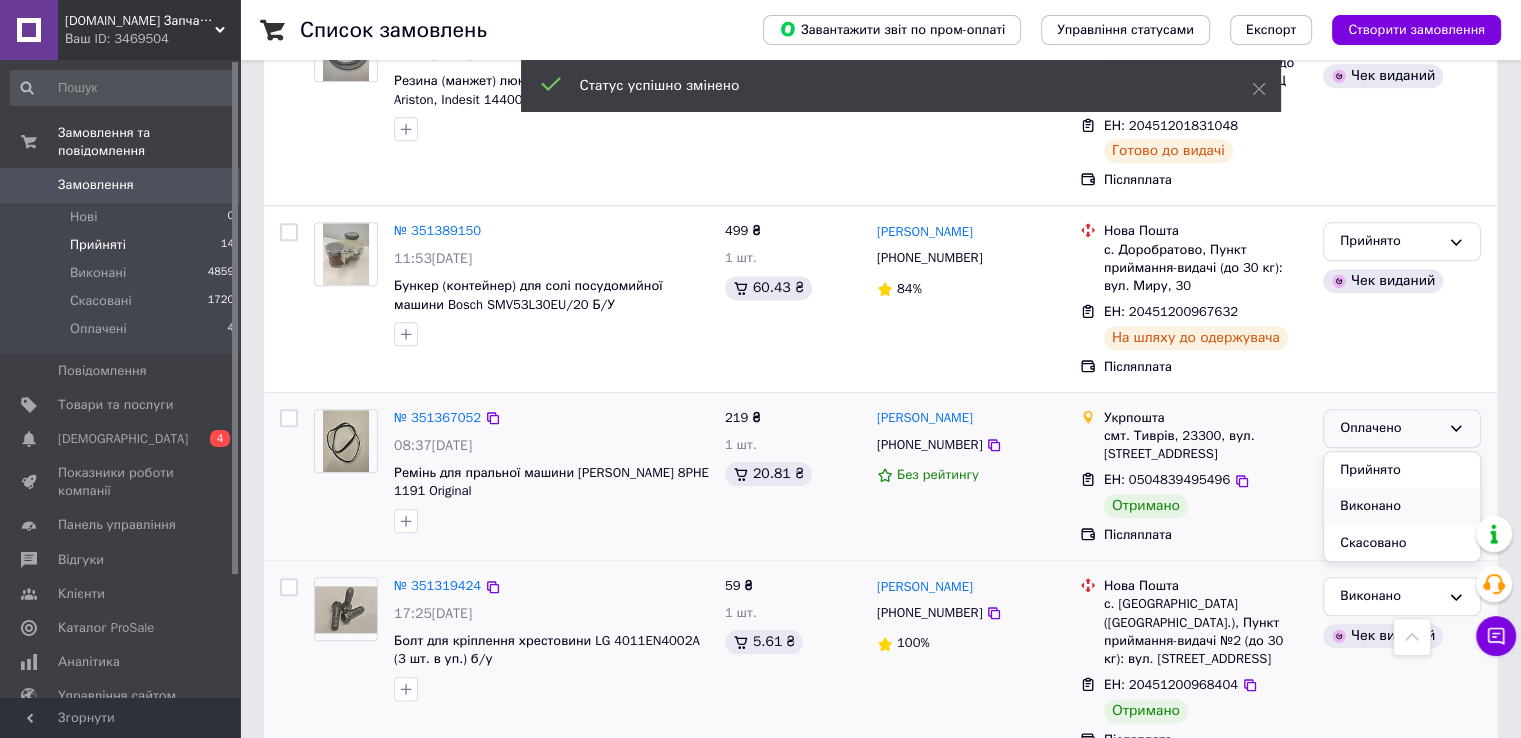 click on "Виконано" at bounding box center [1402, 506] 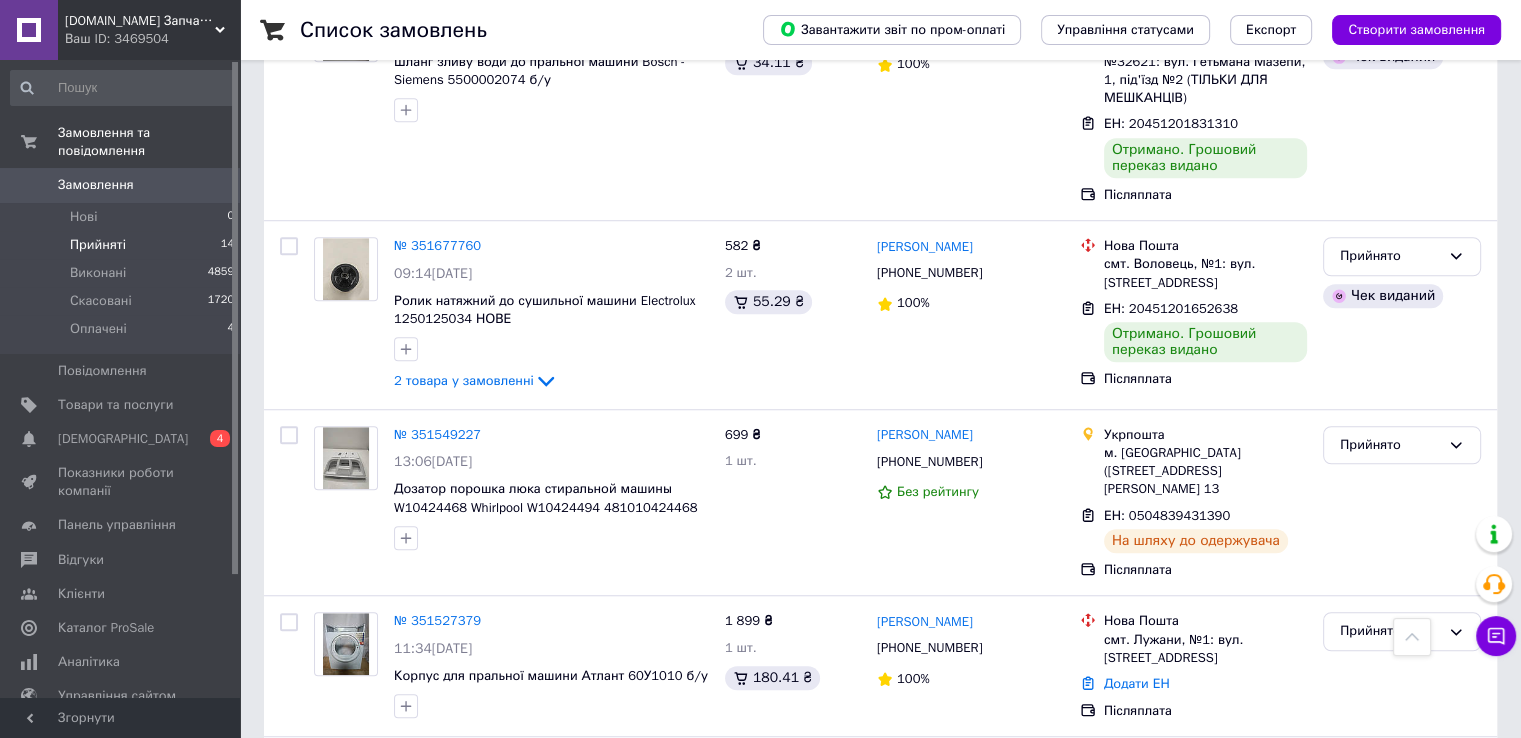 scroll, scrollTop: 1359, scrollLeft: 0, axis: vertical 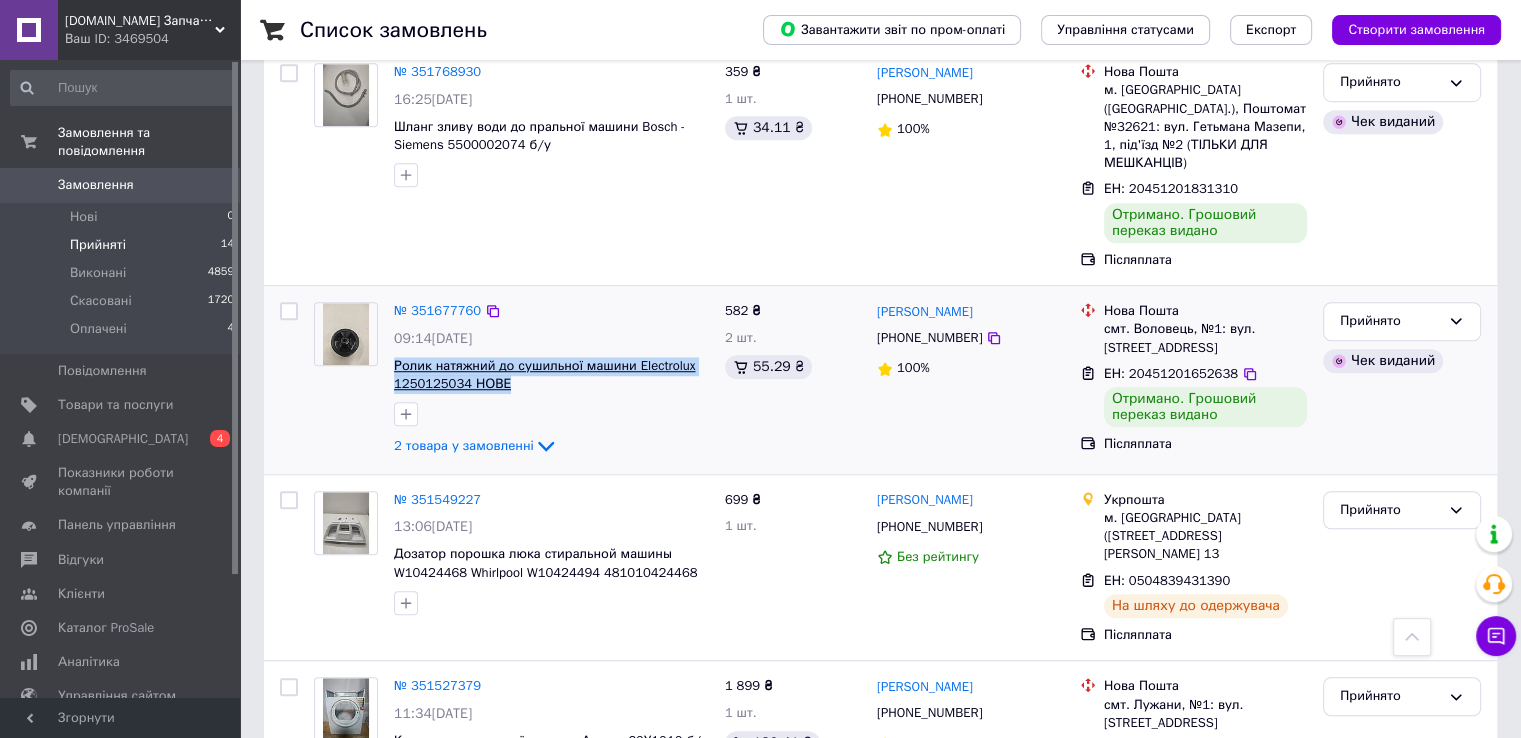 drag, startPoint x: 522, startPoint y: 360, endPoint x: 393, endPoint y: 330, distance: 132.44244 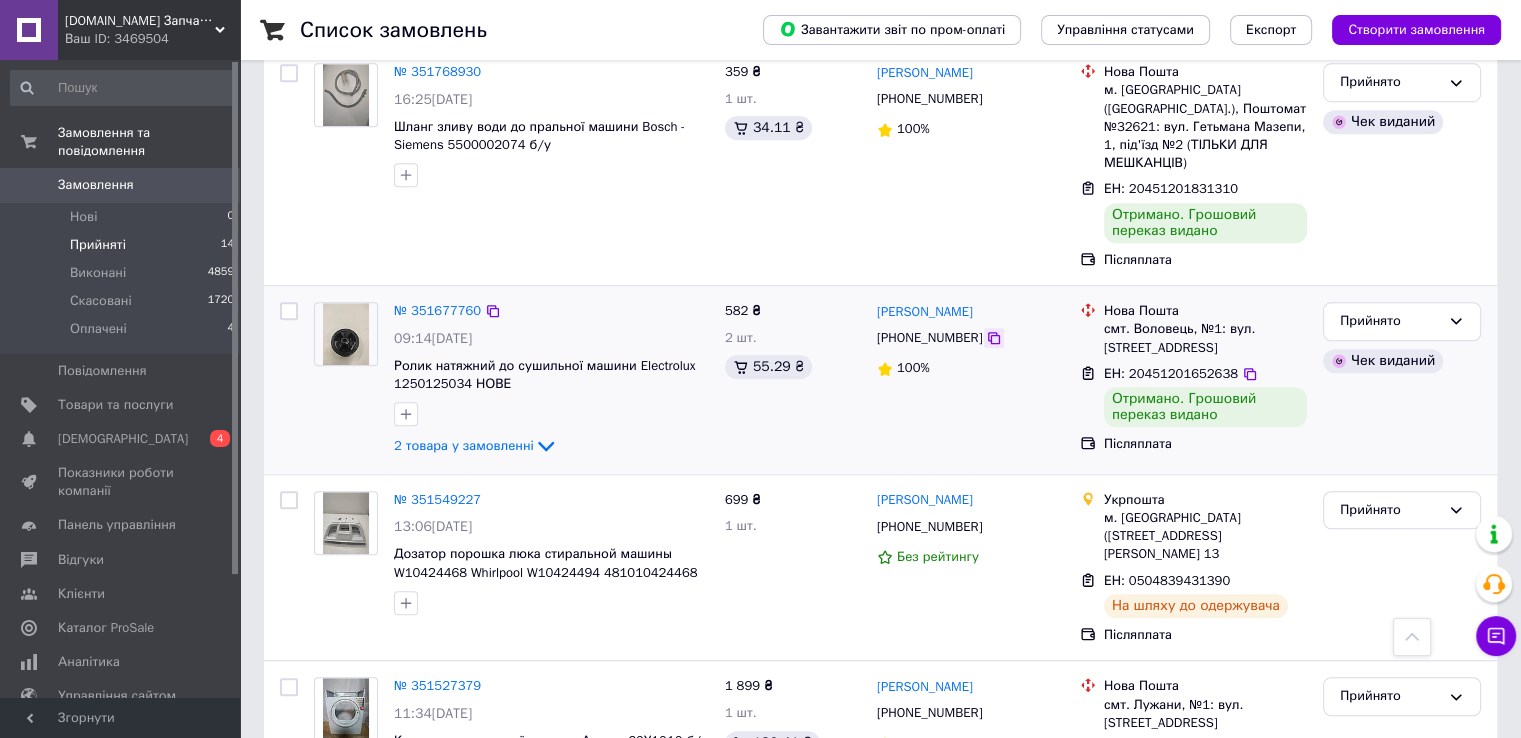click 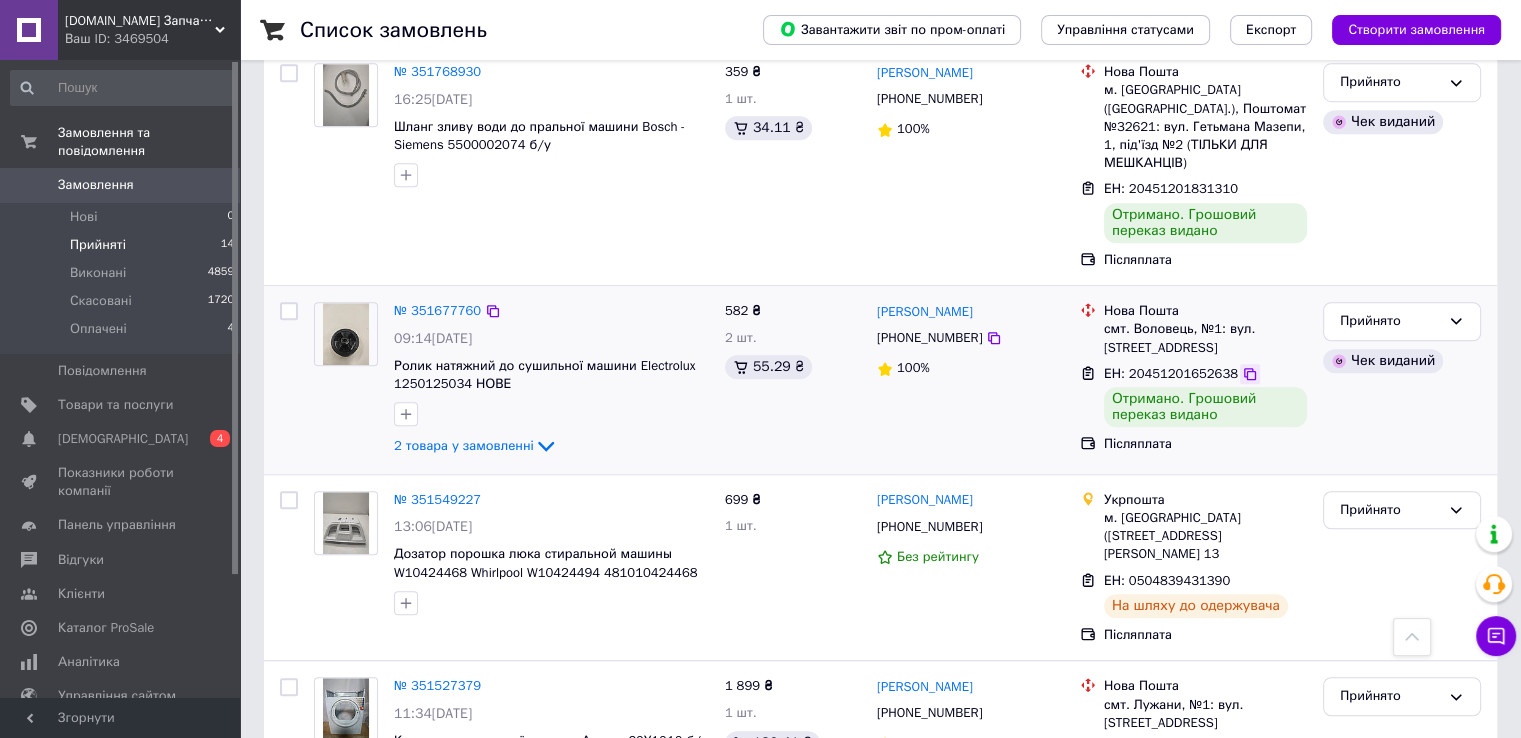 click 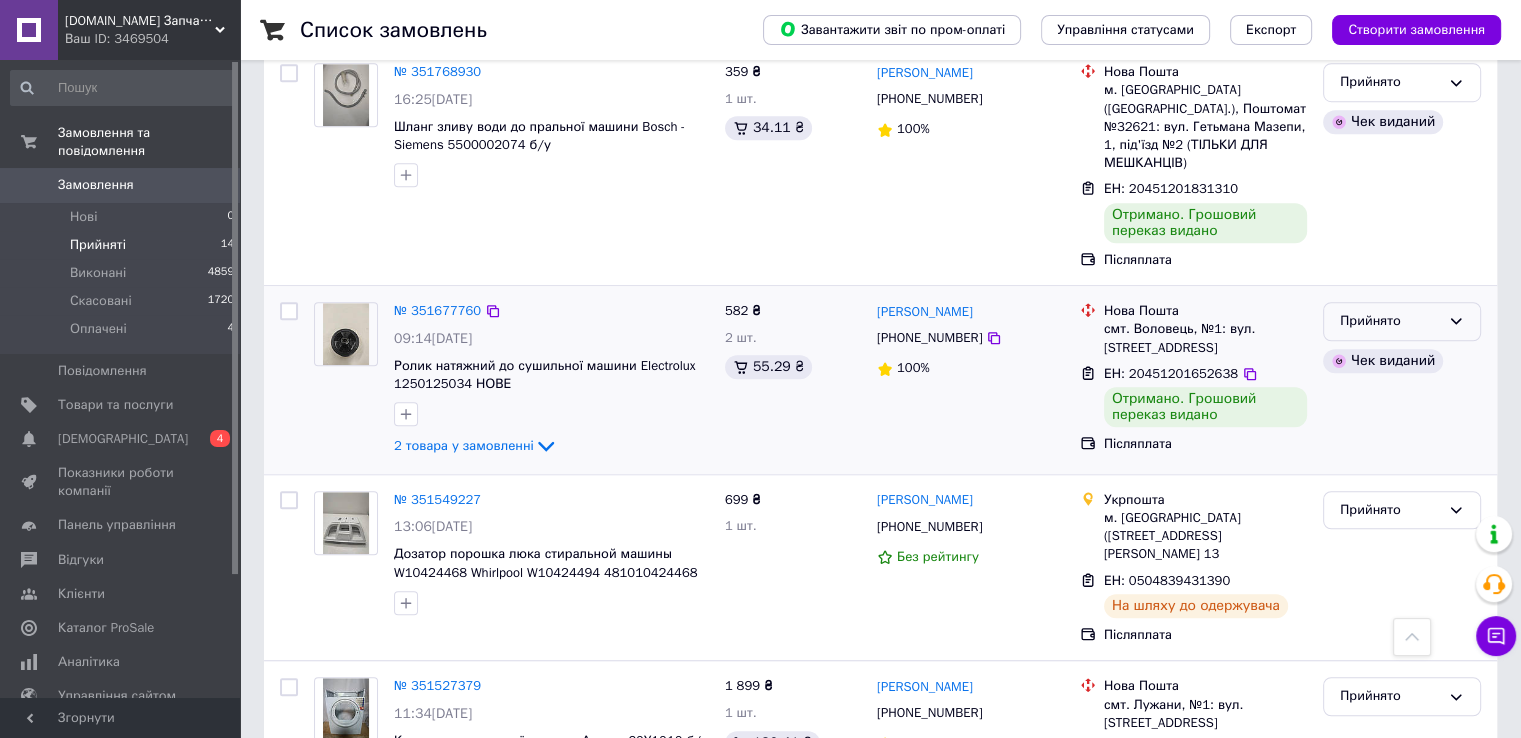 click 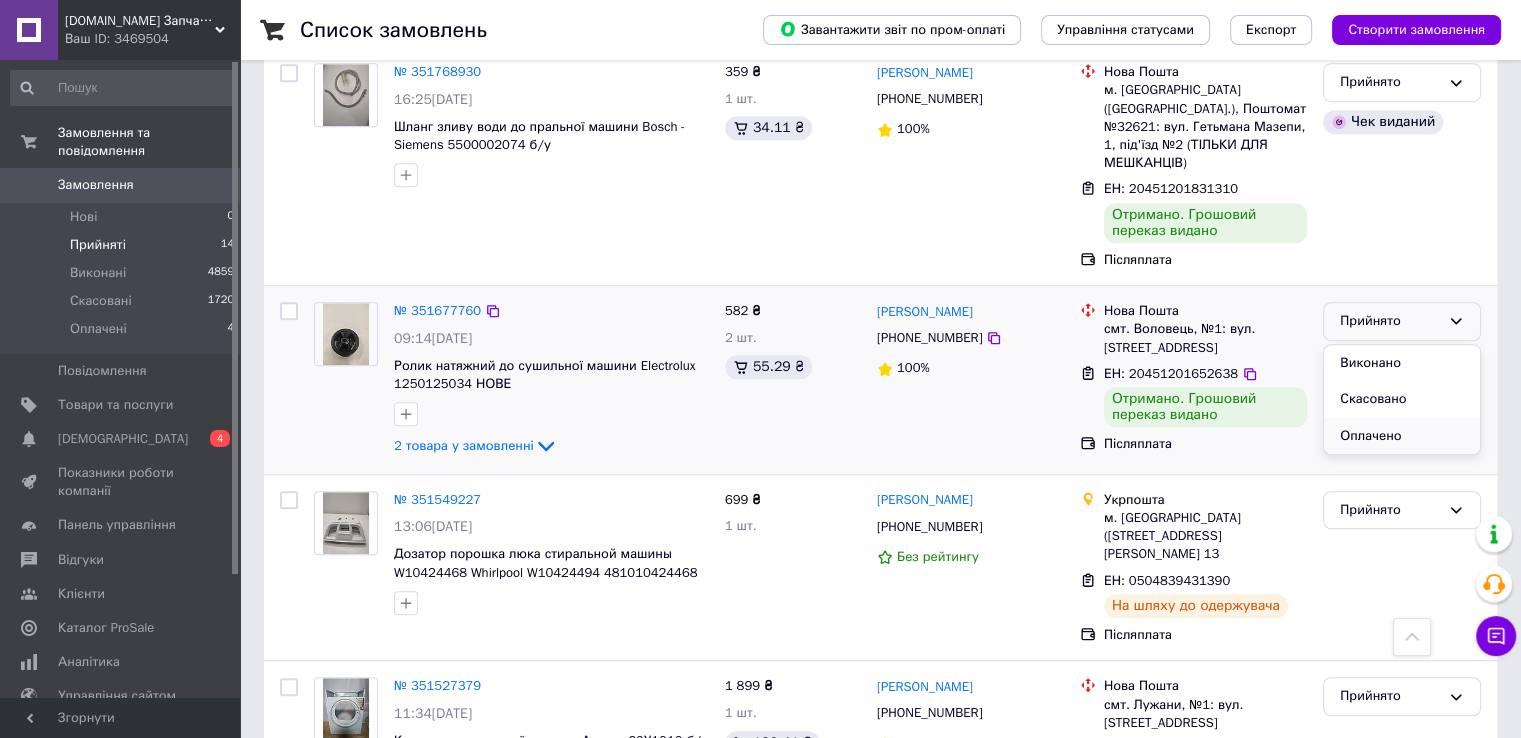 click on "Оплачено" at bounding box center (1402, 436) 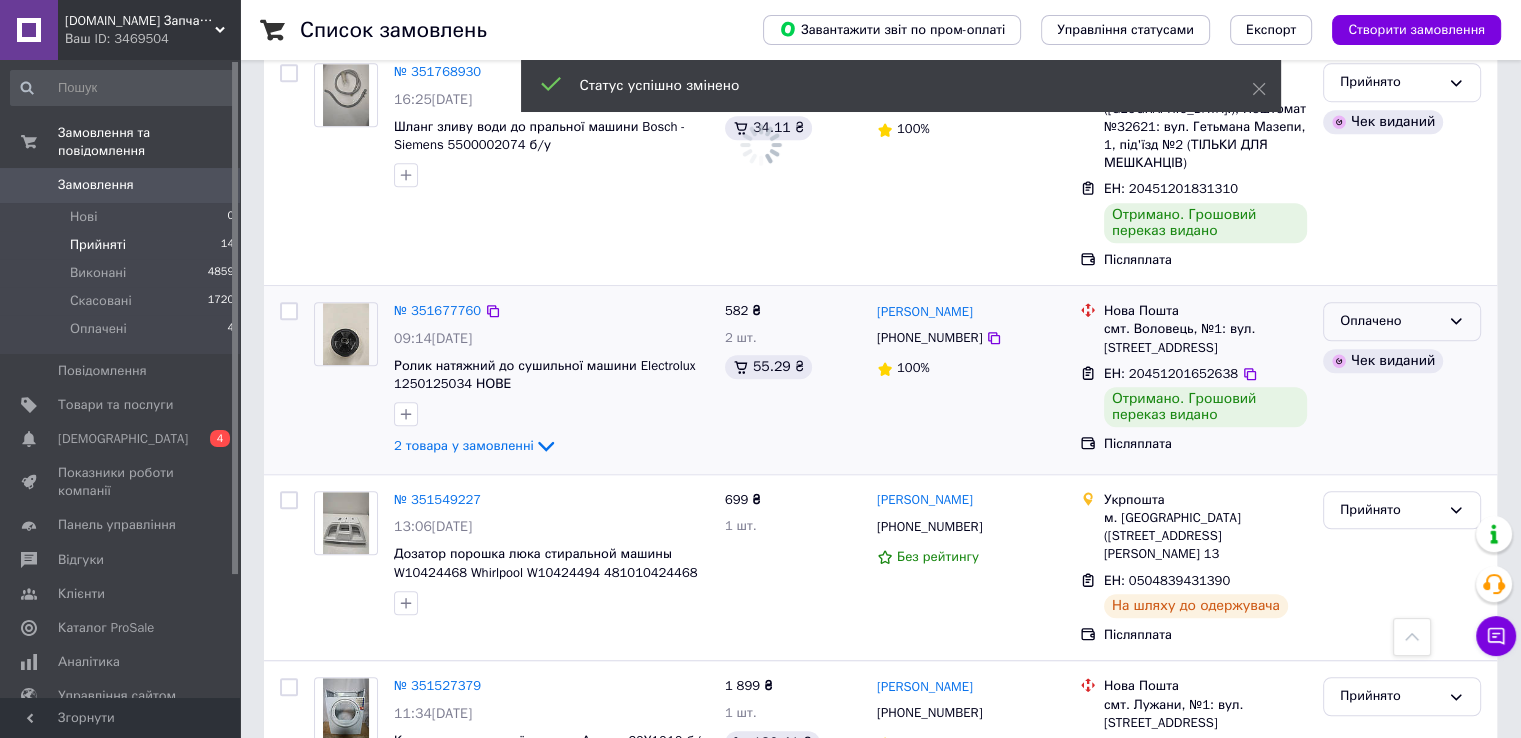 click 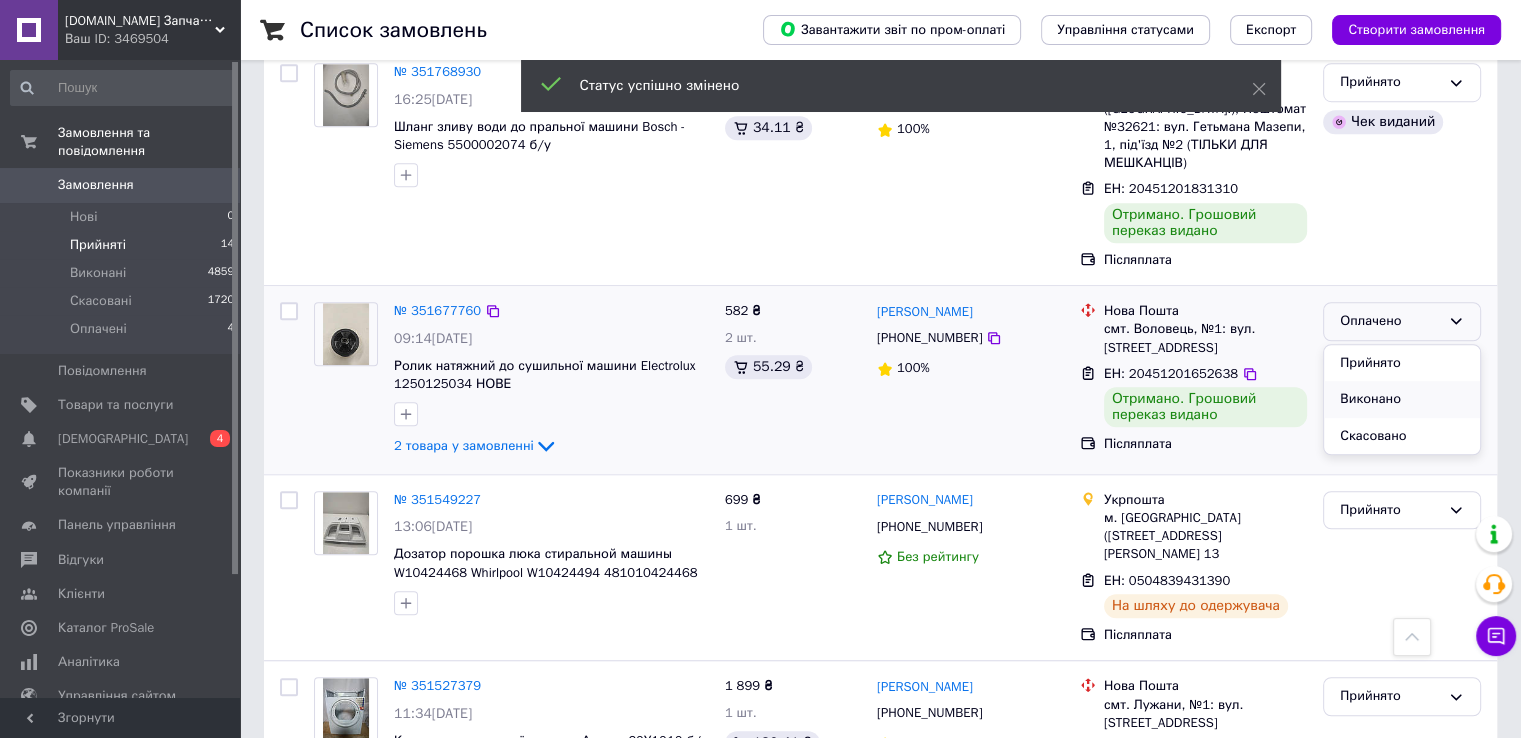 click on "Виконано" at bounding box center (1402, 399) 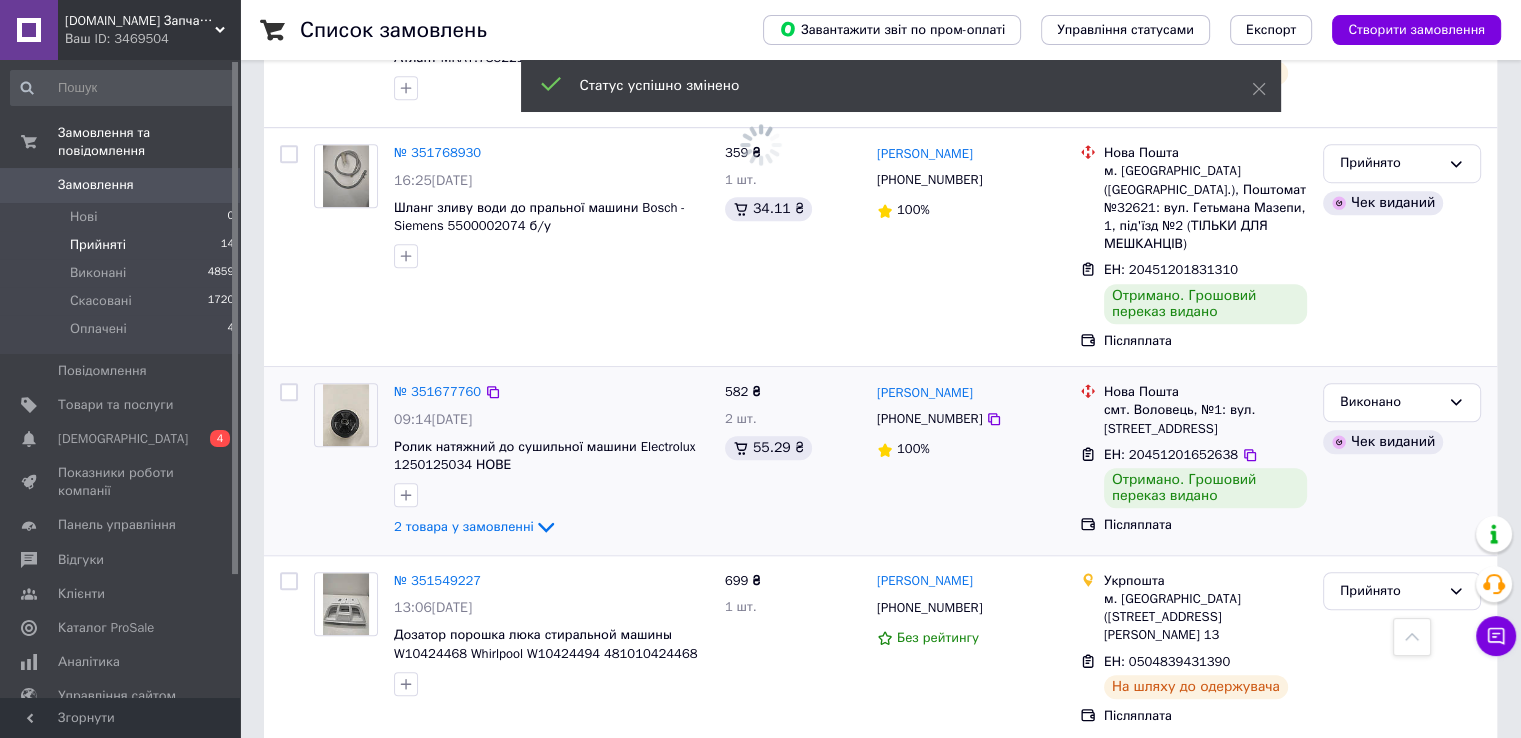 scroll, scrollTop: 1159, scrollLeft: 0, axis: vertical 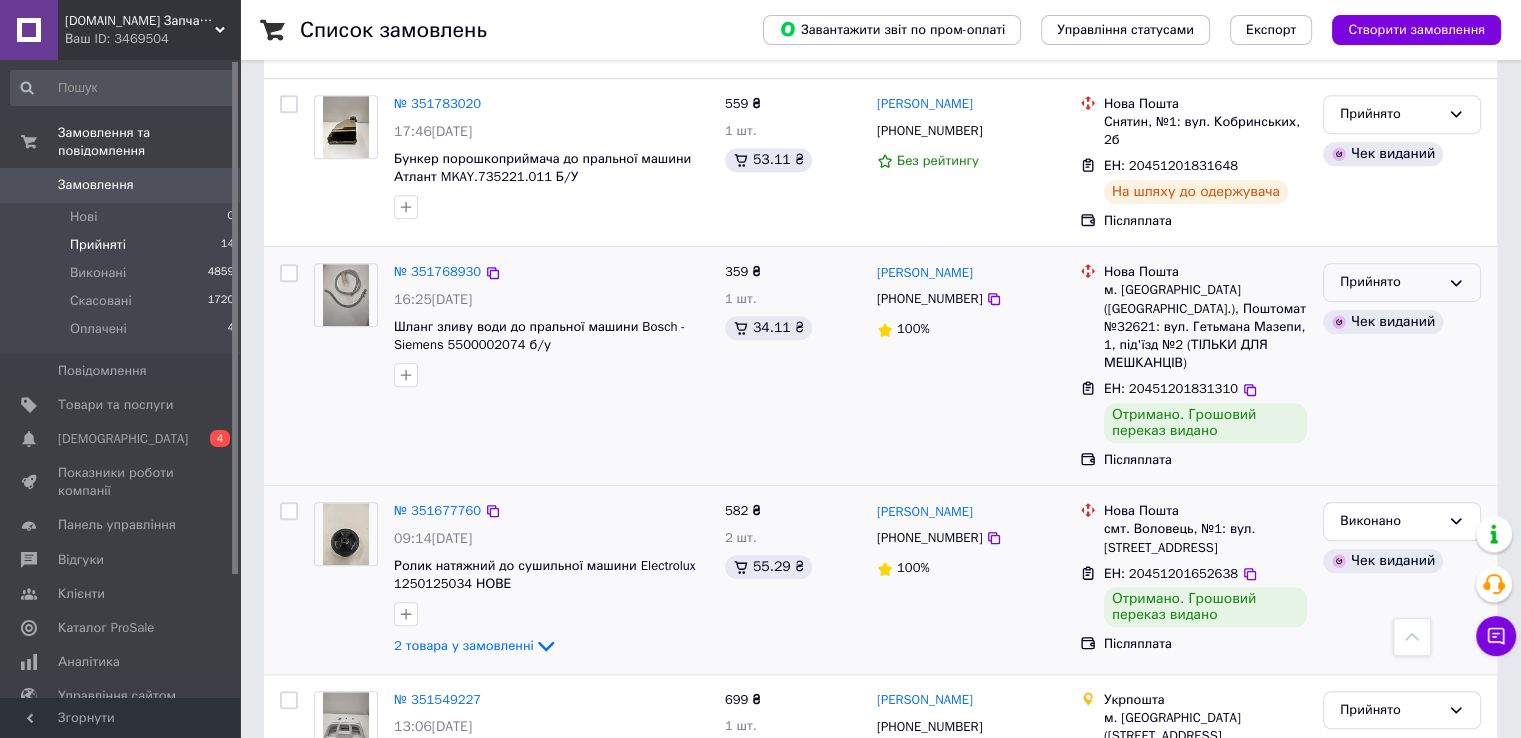 click 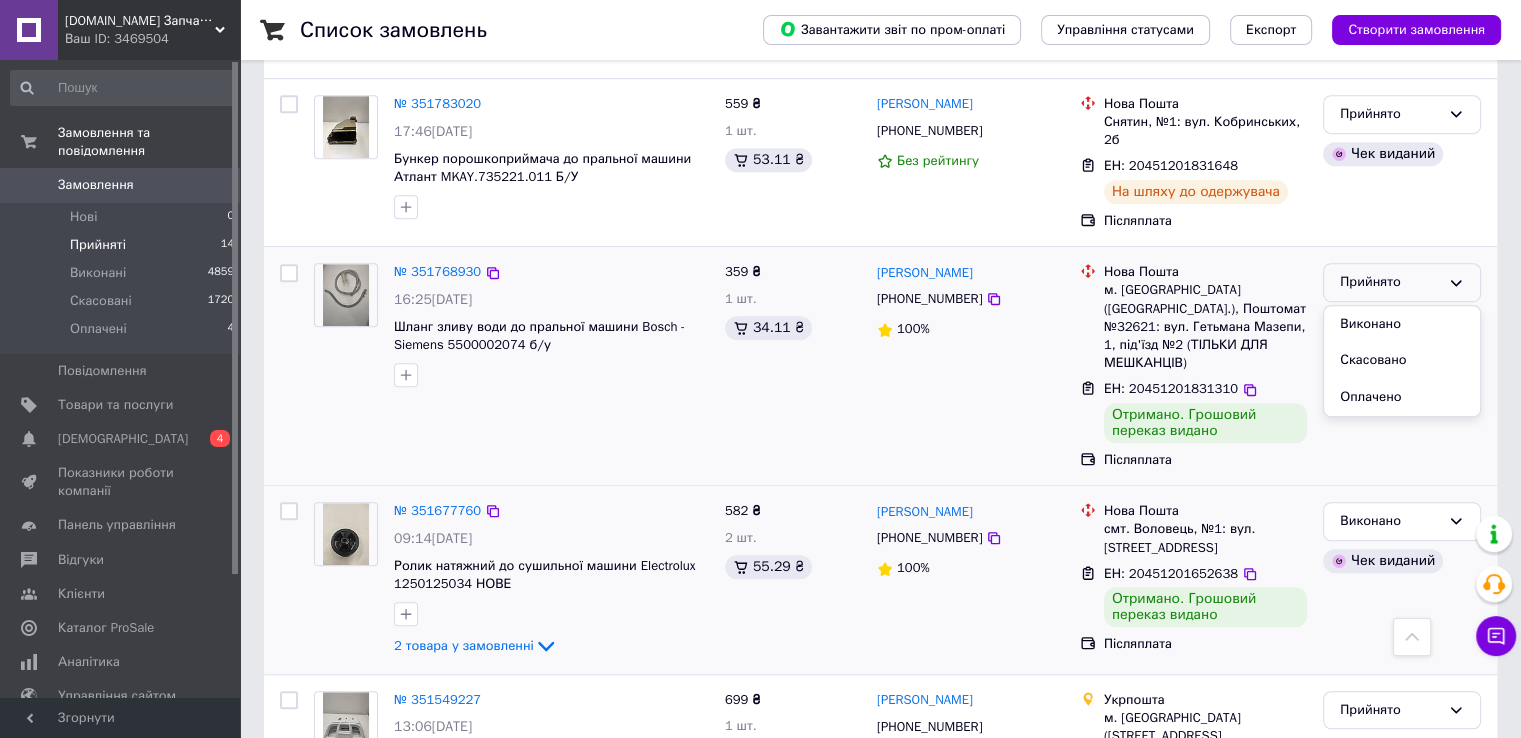 click on "Оплачено" at bounding box center [1402, 397] 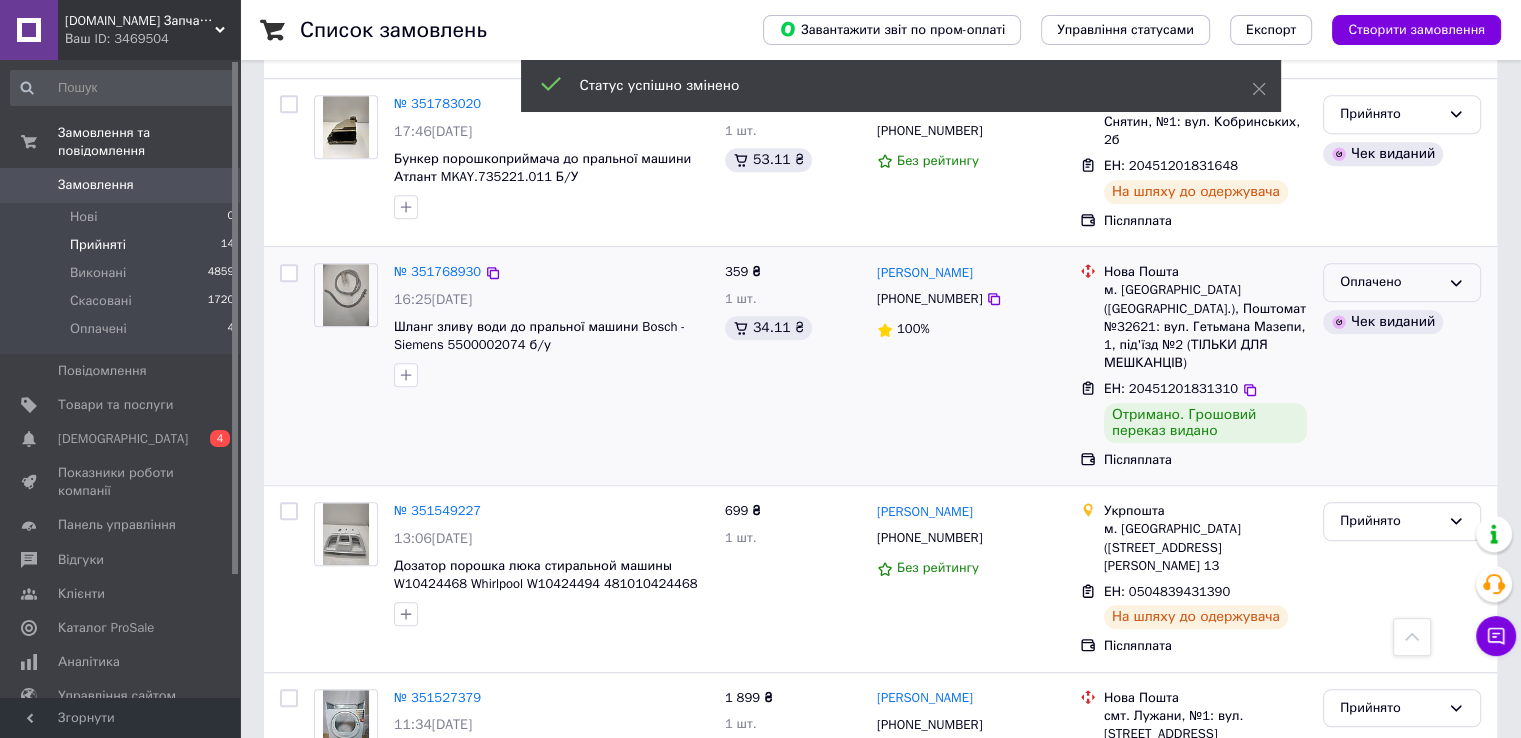 click 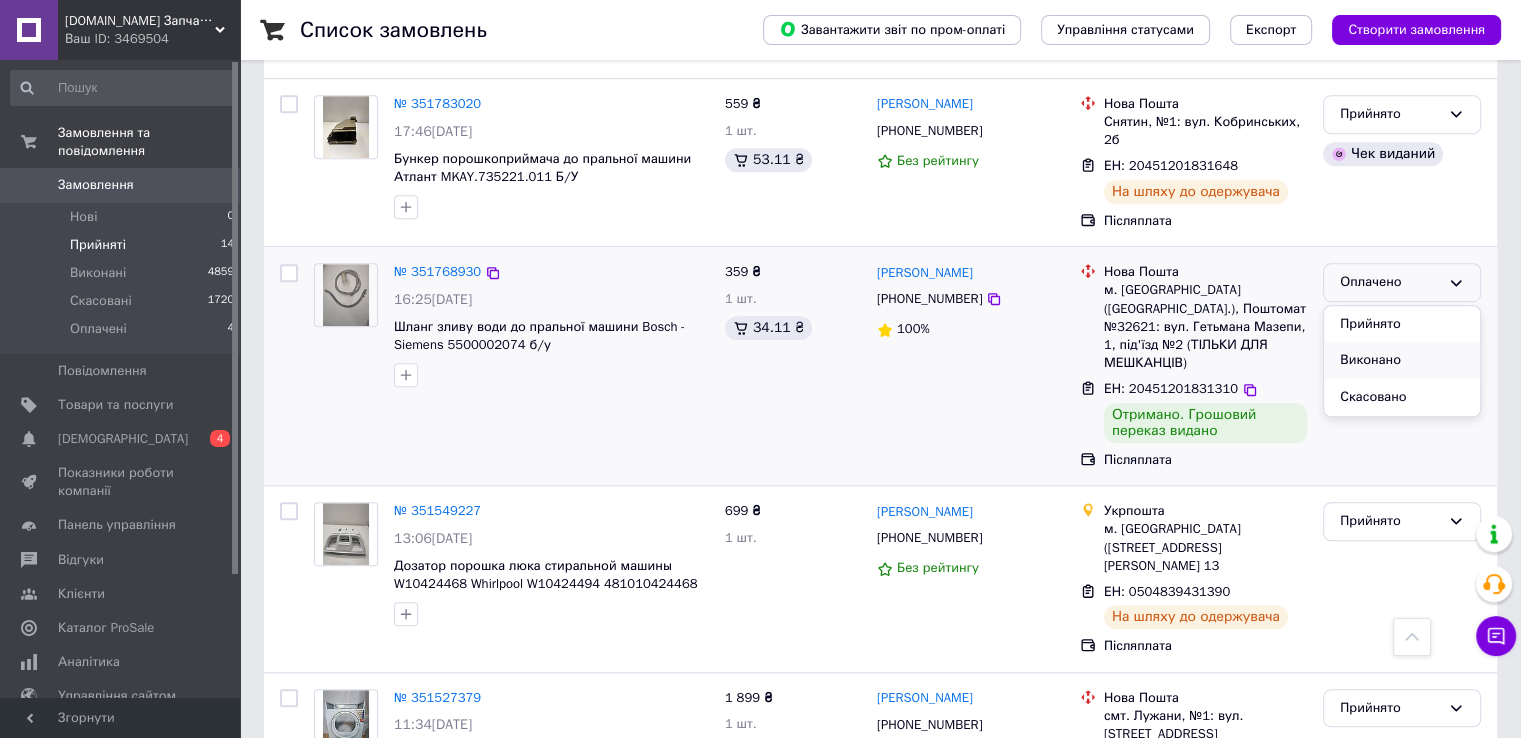 click on "Виконано" at bounding box center (1402, 360) 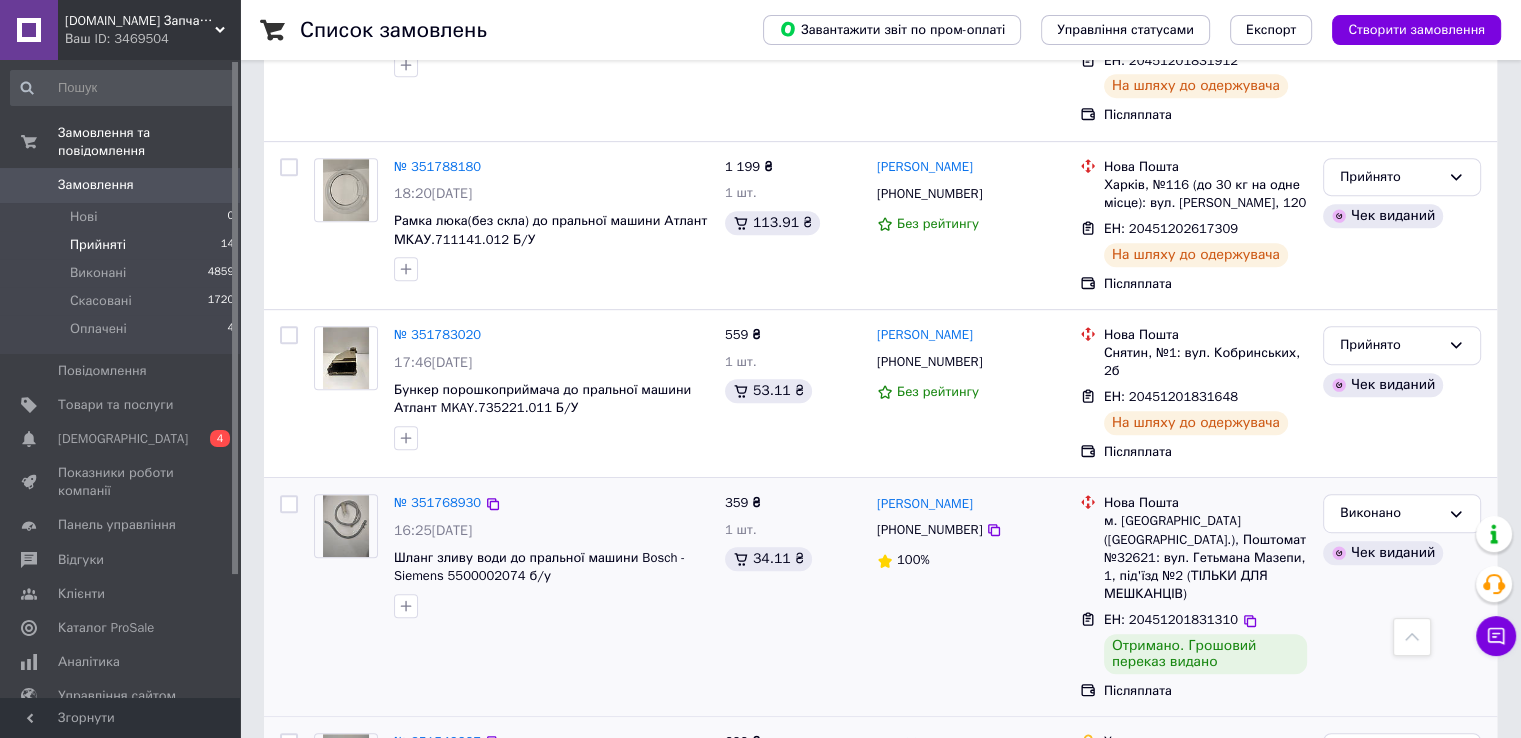 scroll, scrollTop: 916, scrollLeft: 0, axis: vertical 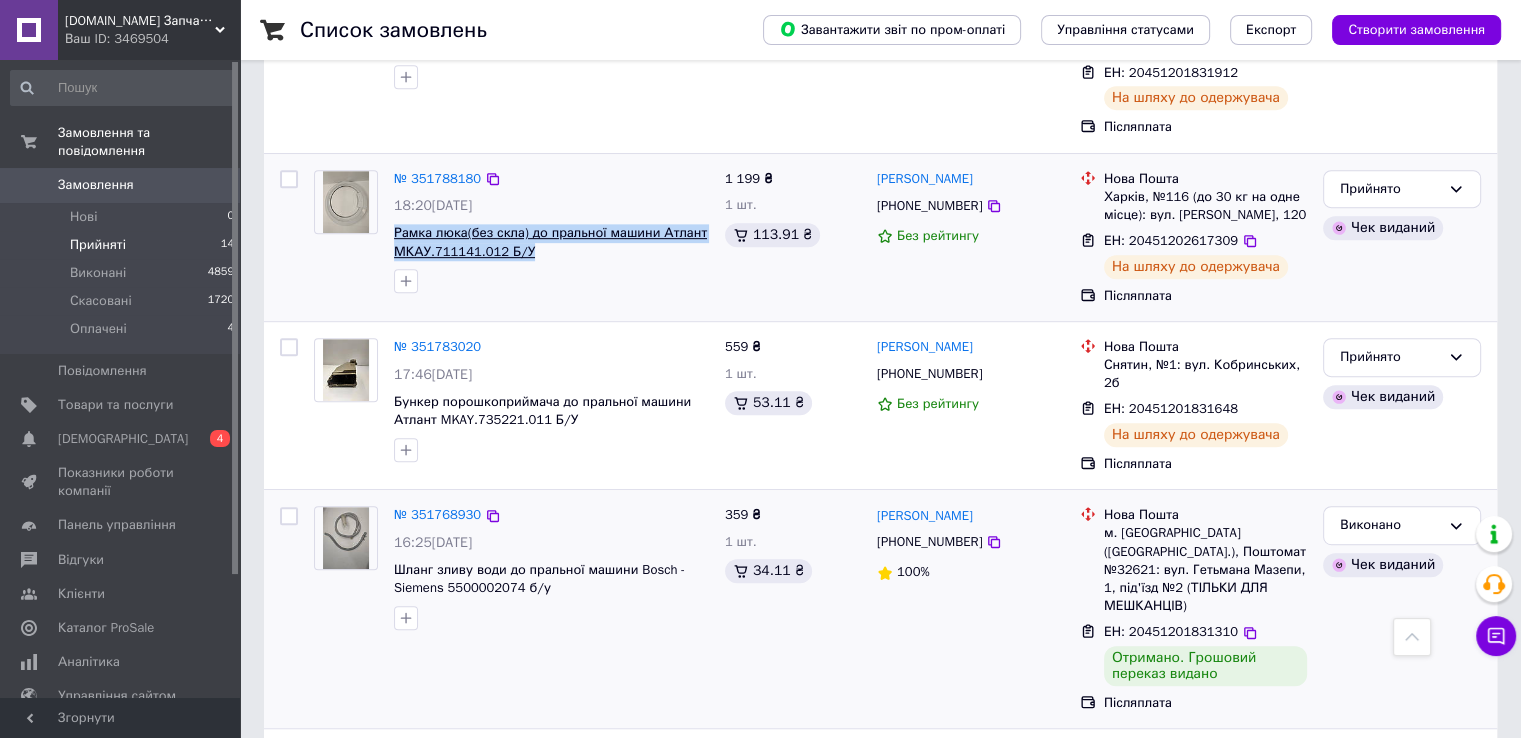 drag, startPoint x: 550, startPoint y: 251, endPoint x: 395, endPoint y: 205, distance: 161.6818 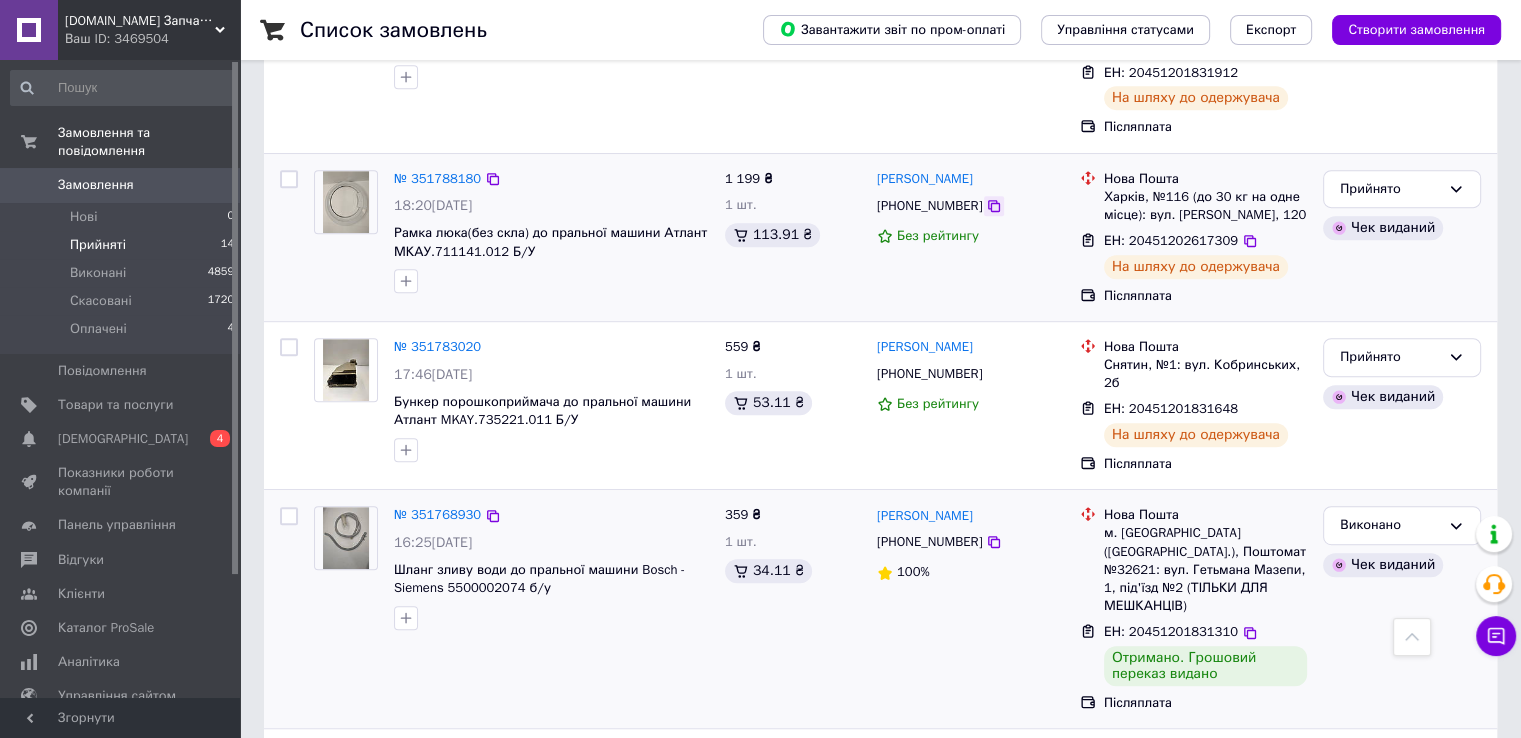 click 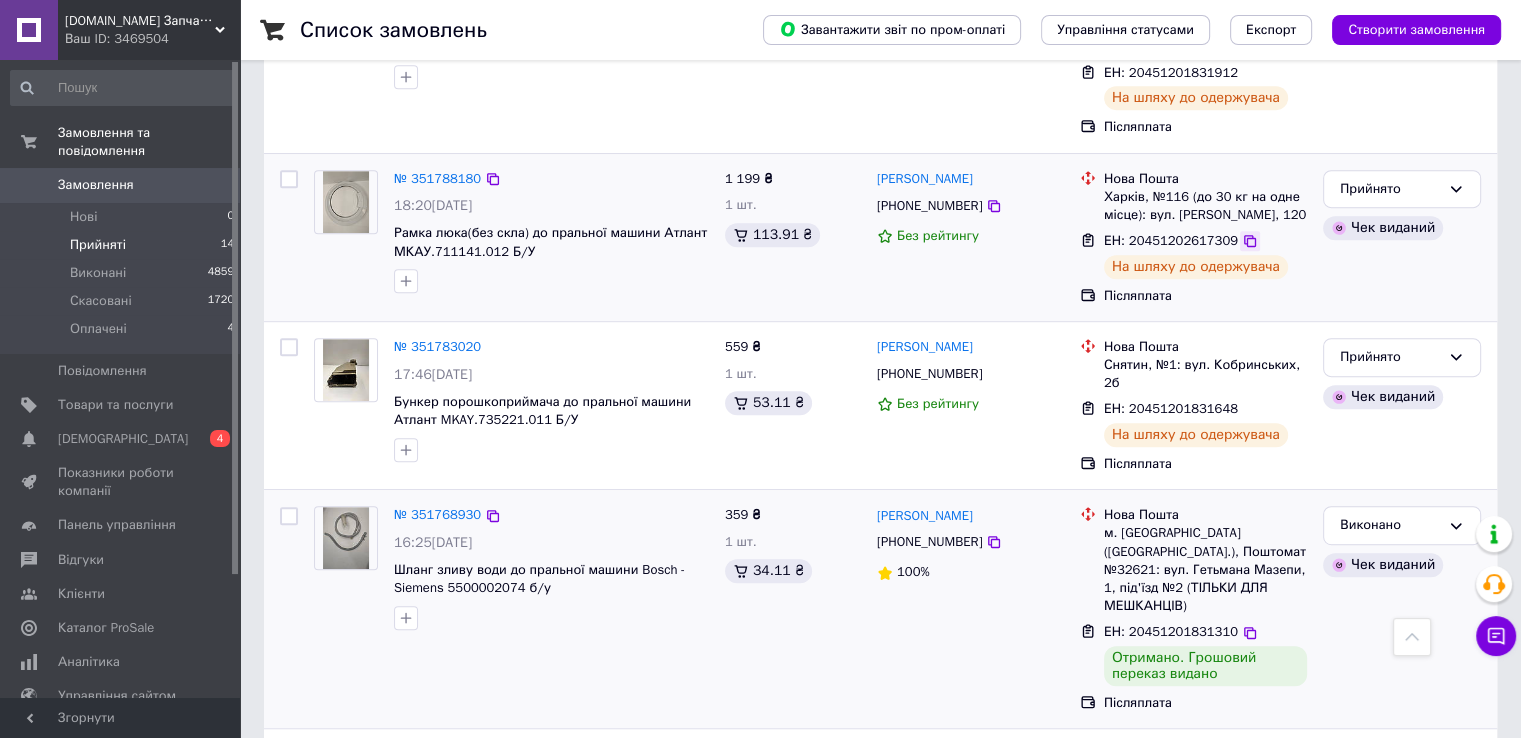 click 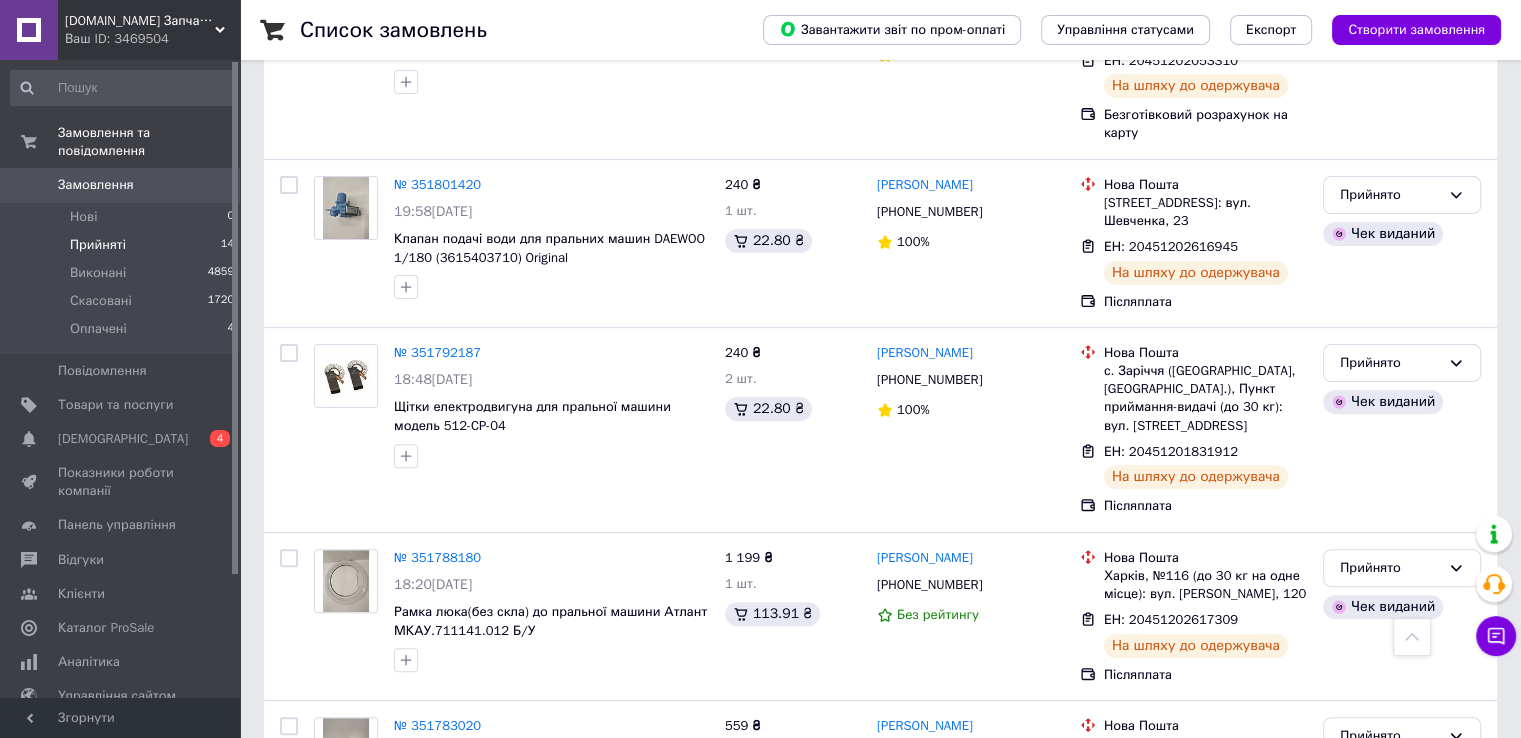 scroll, scrollTop: 416, scrollLeft: 0, axis: vertical 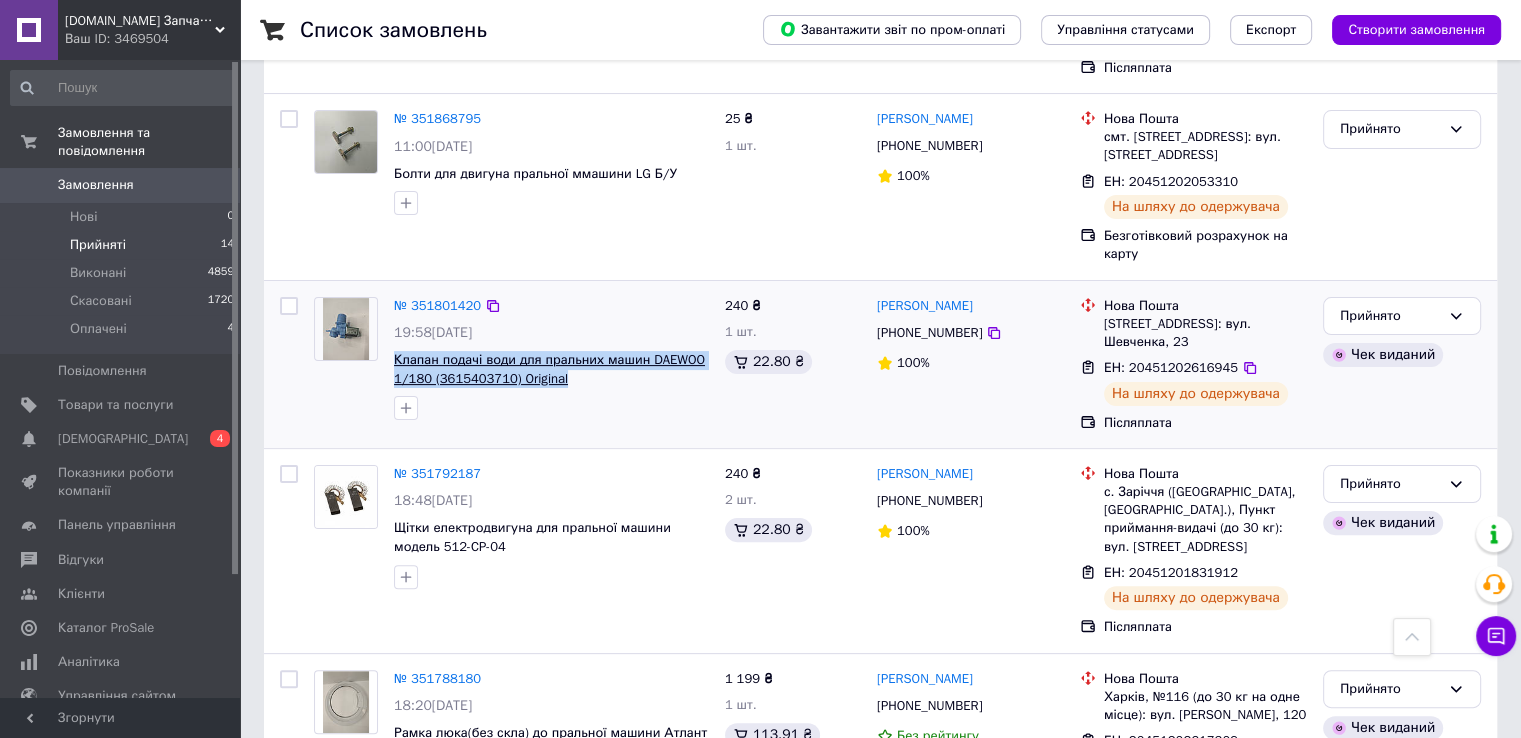 drag, startPoint x: 580, startPoint y: 360, endPoint x: 396, endPoint y: 338, distance: 185.31055 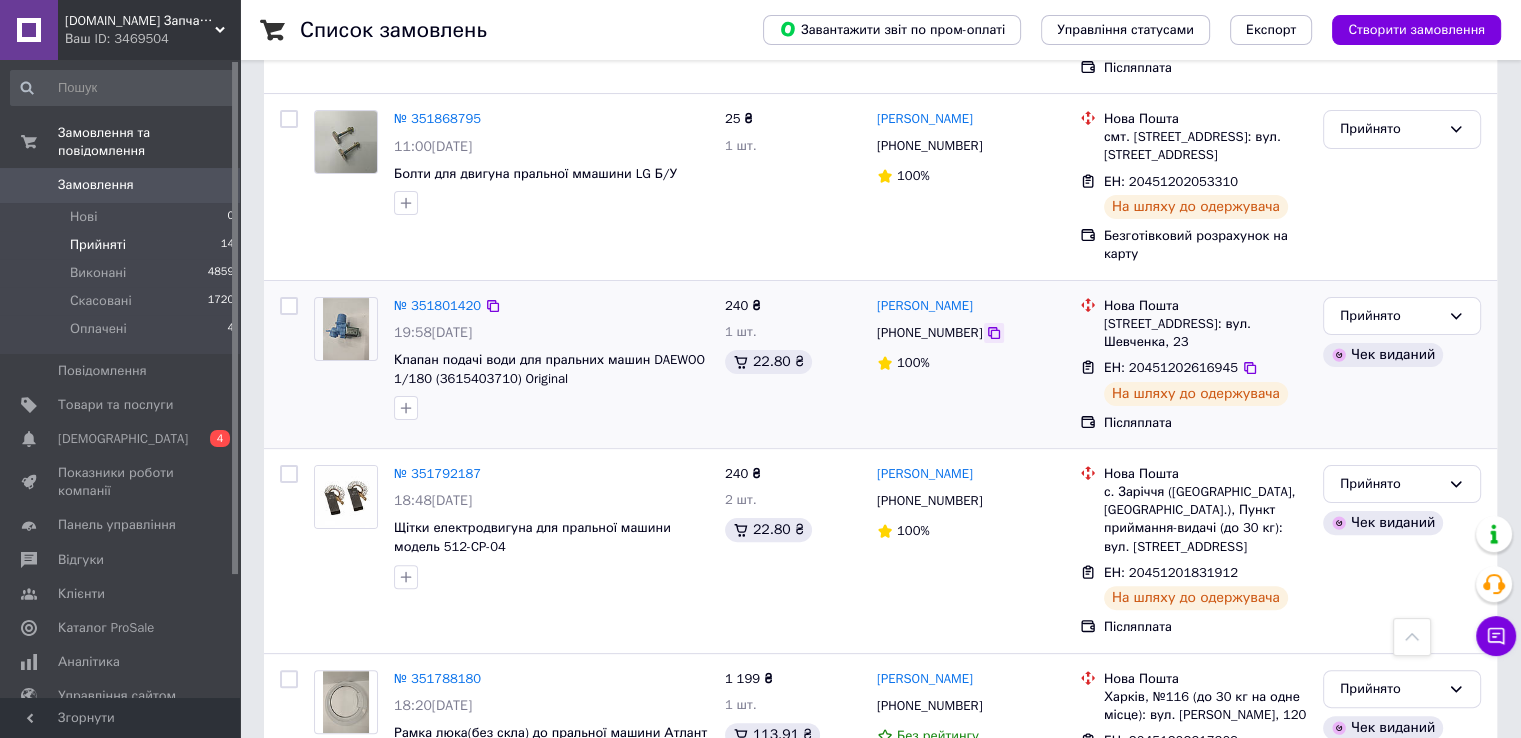 click 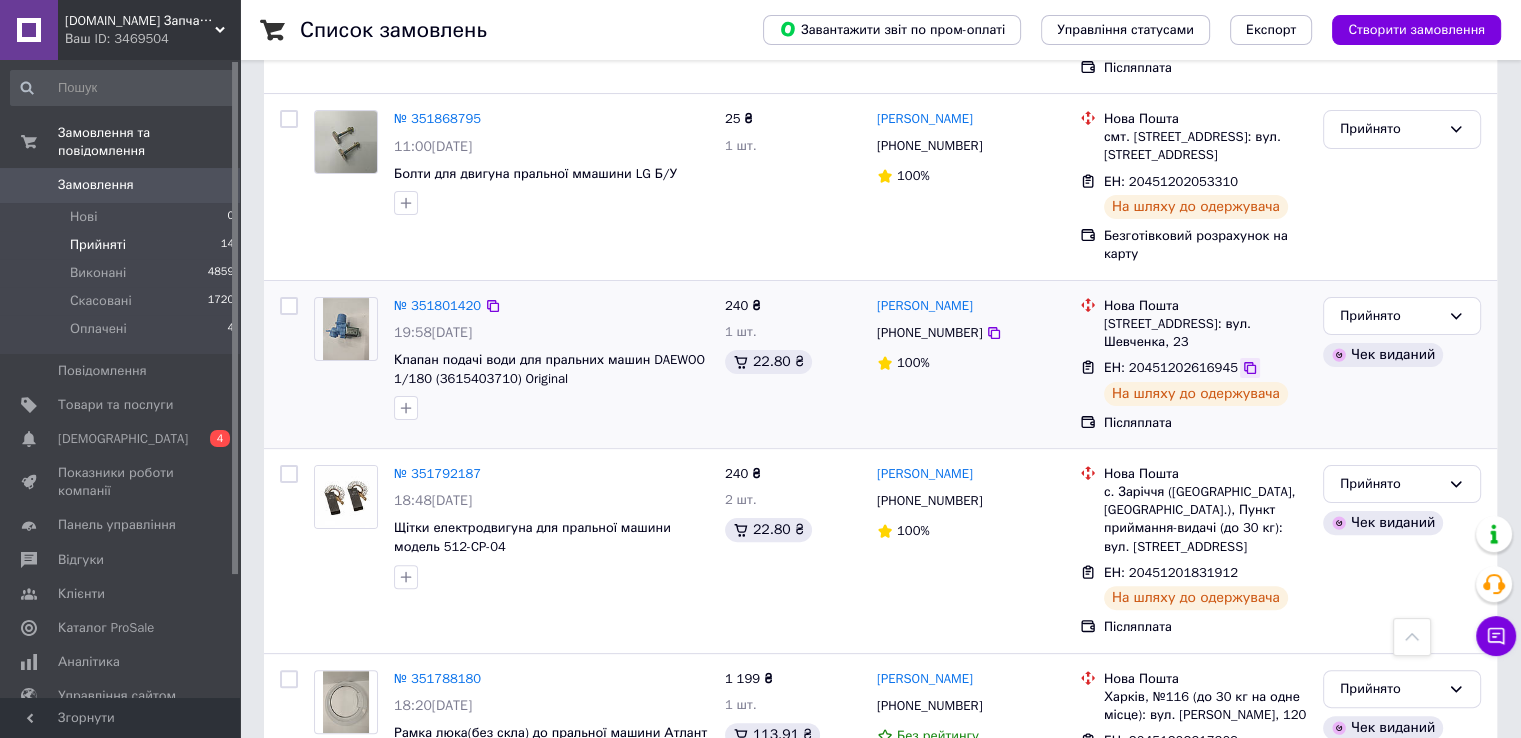 click 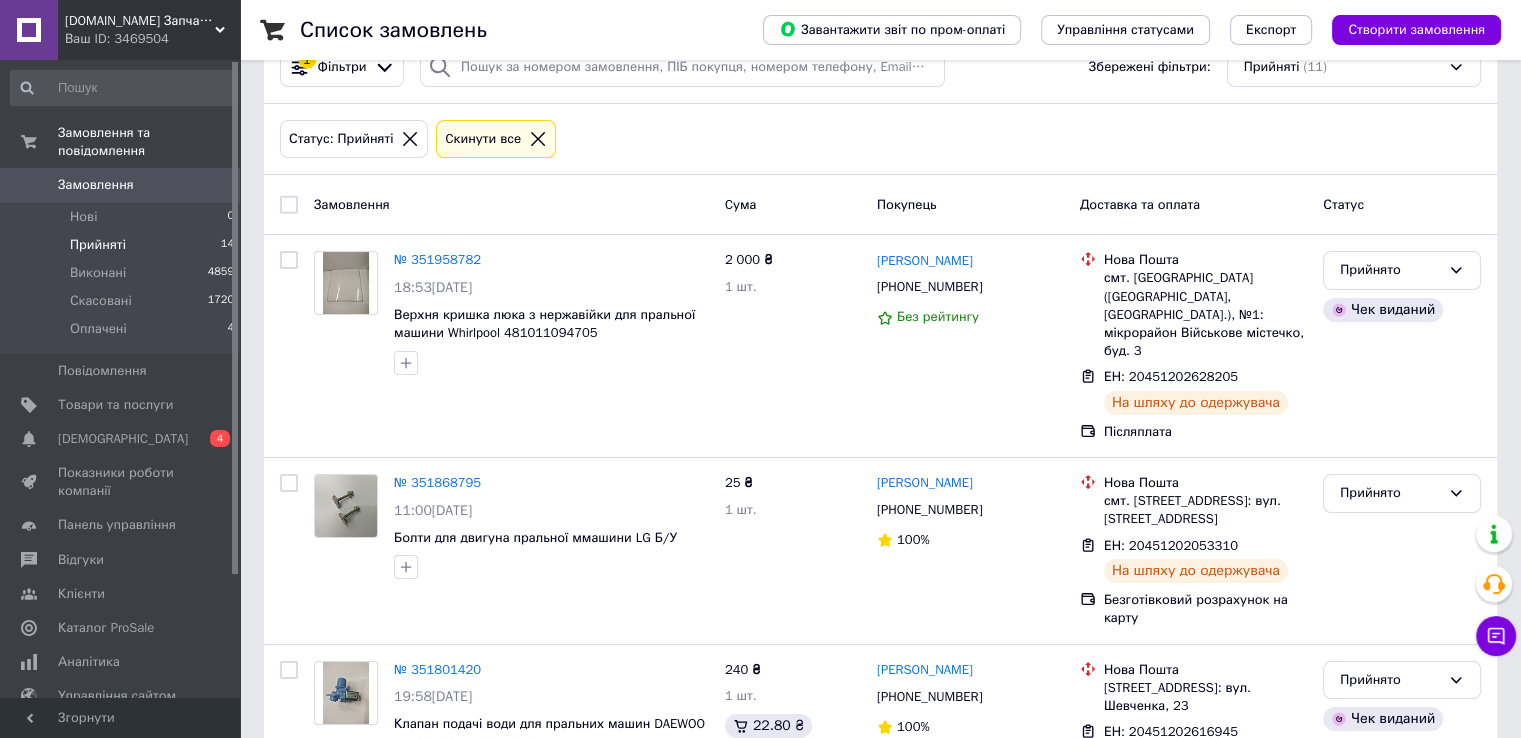 scroll, scrollTop: 16, scrollLeft: 0, axis: vertical 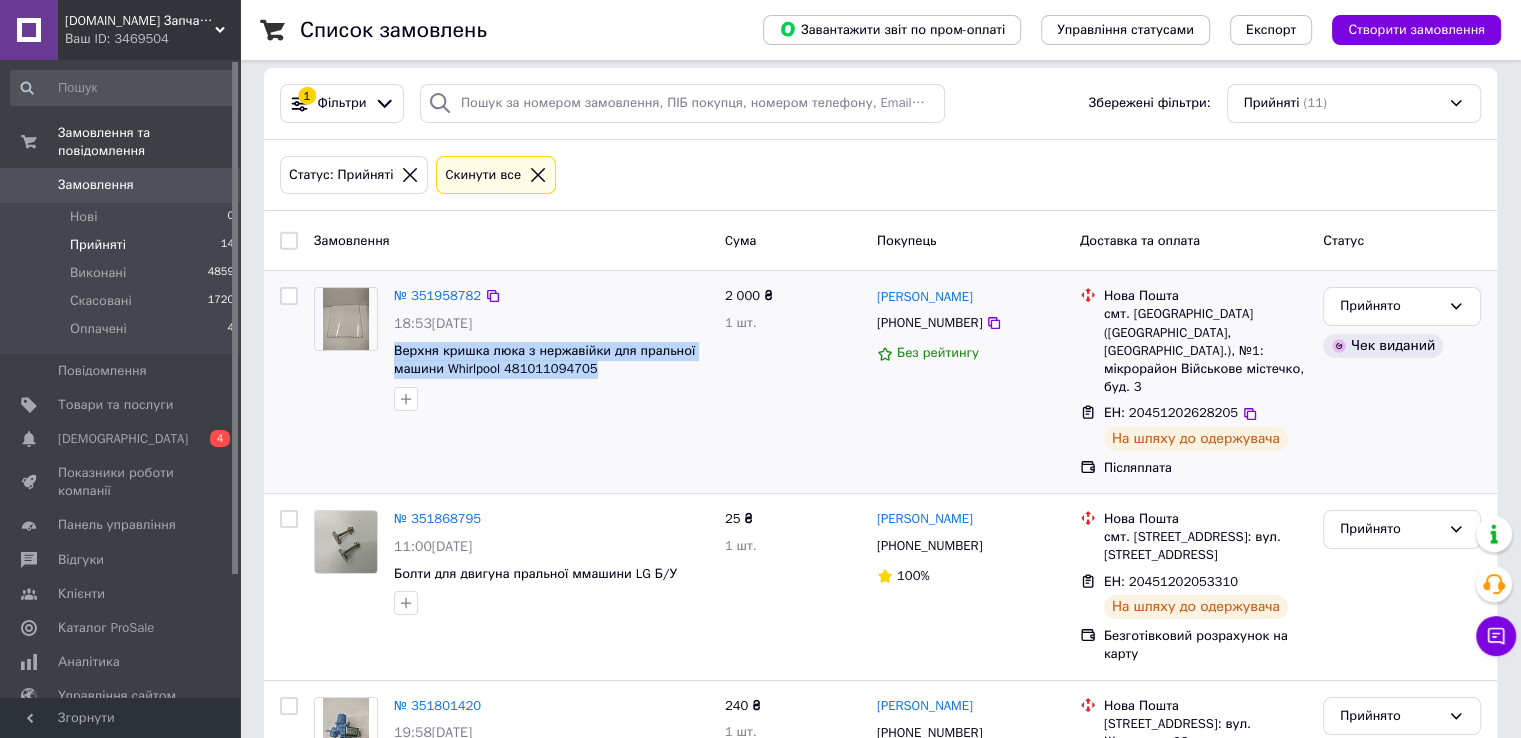 drag, startPoint x: 637, startPoint y: 380, endPoint x: 388, endPoint y: 342, distance: 251.8829 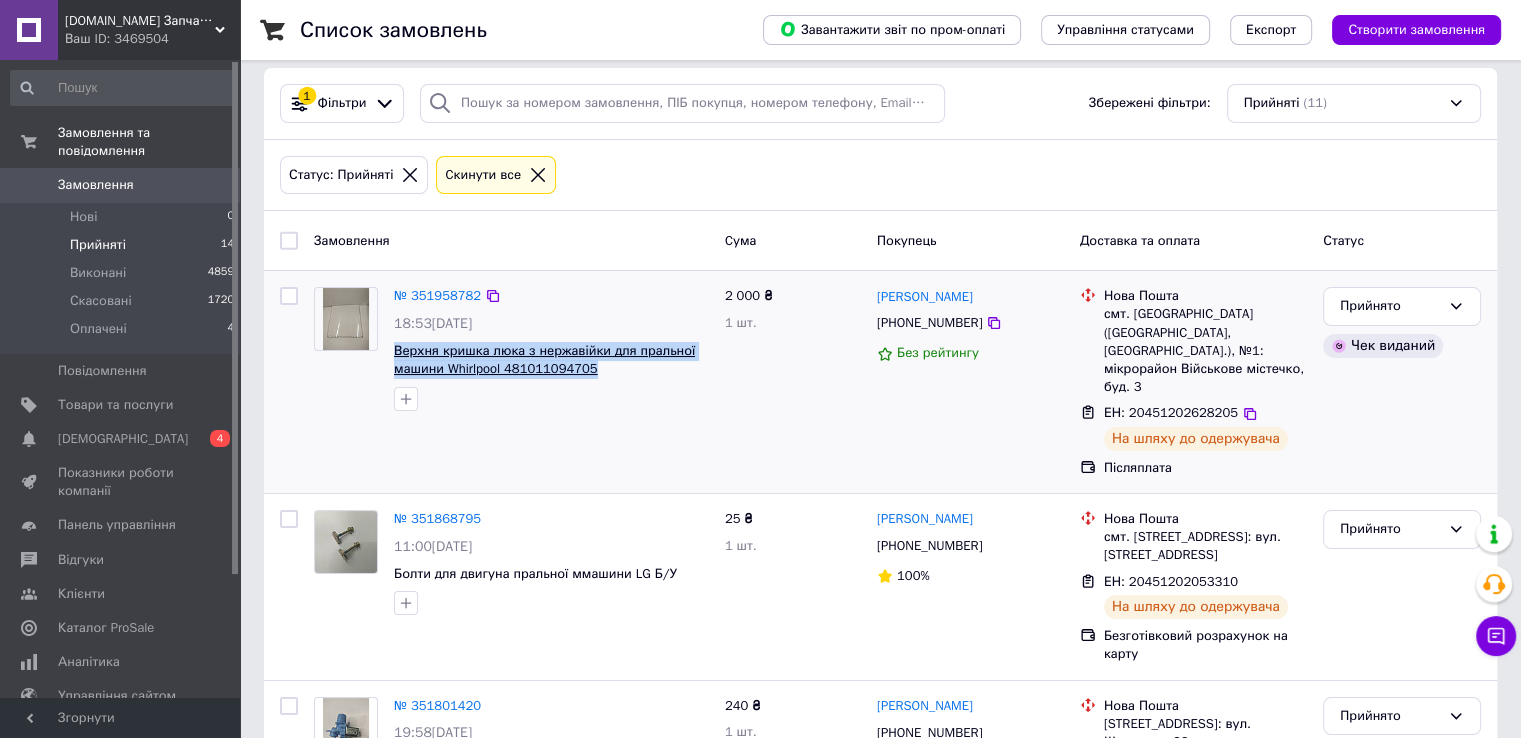 copy on "Верхня кришка люка з нержавійки для пральної машини Whirlpool 481011094705" 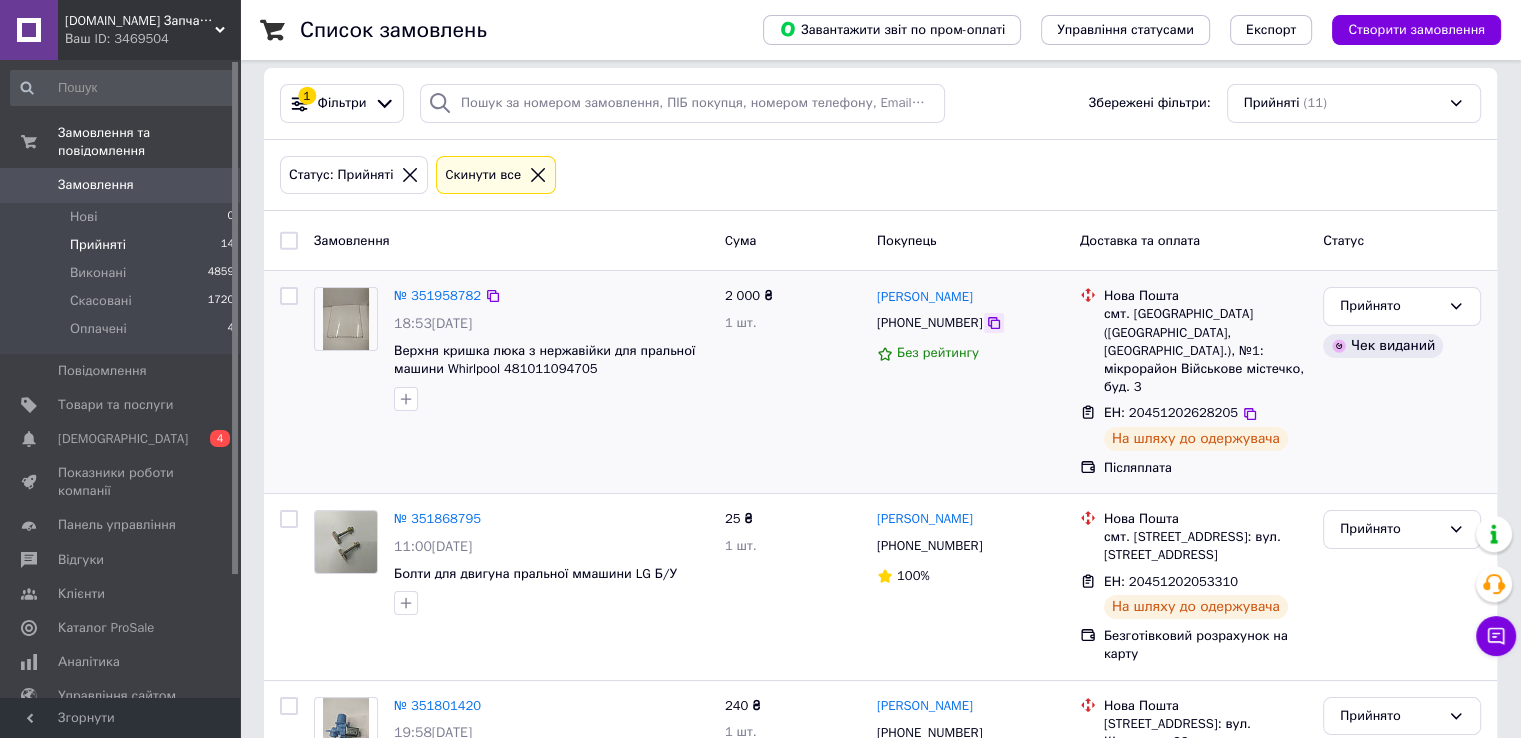 click 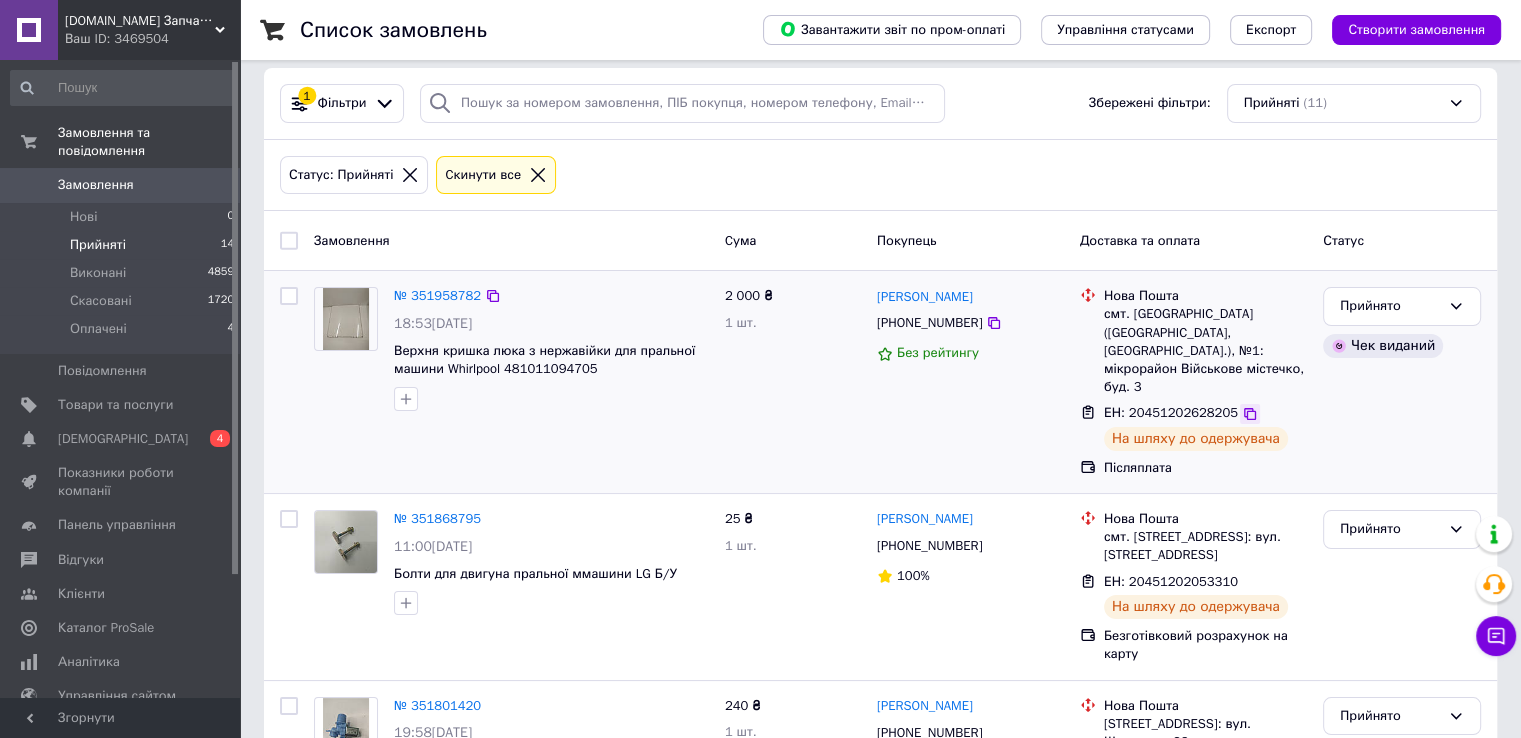 click 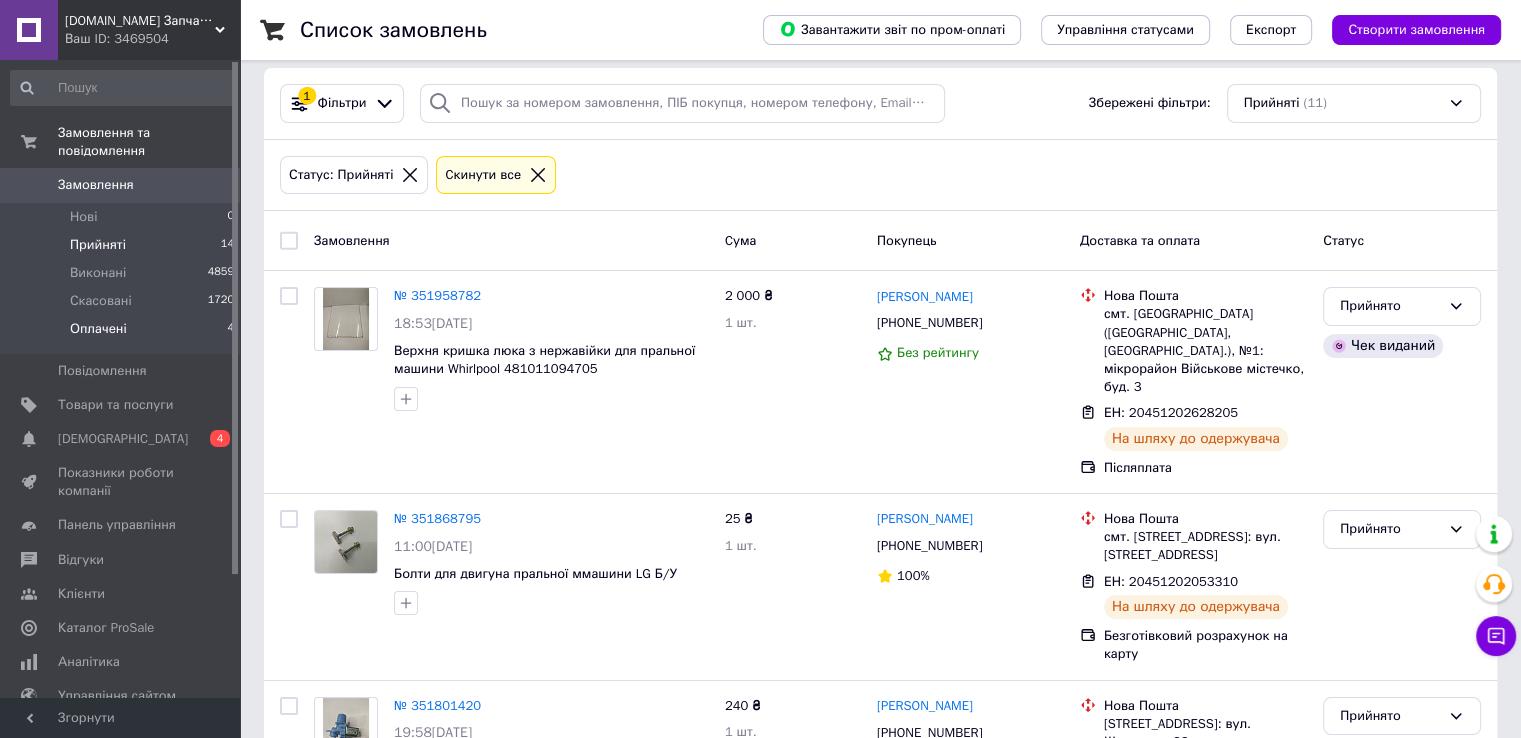 click on "Оплачені" at bounding box center (98, 329) 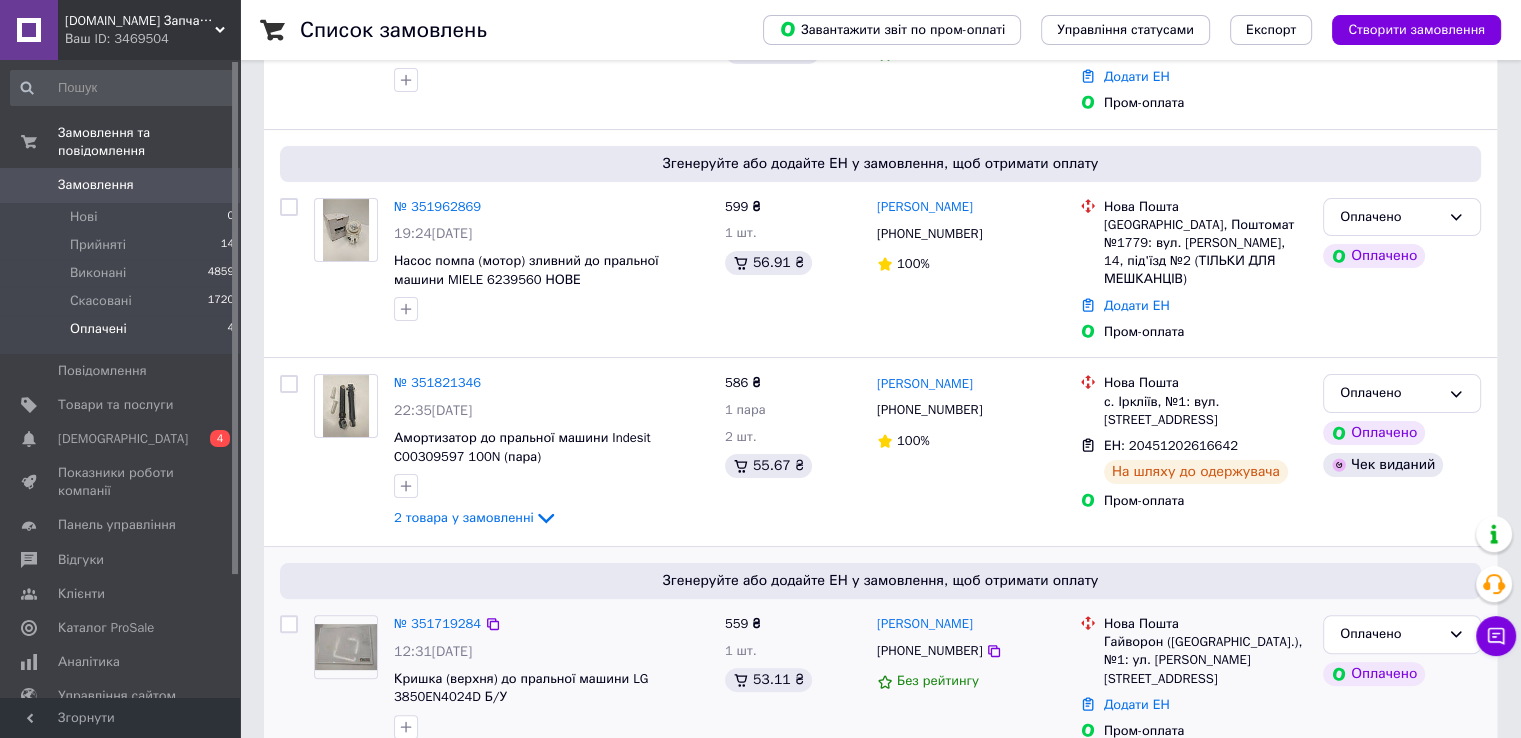 scroll, scrollTop: 371, scrollLeft: 0, axis: vertical 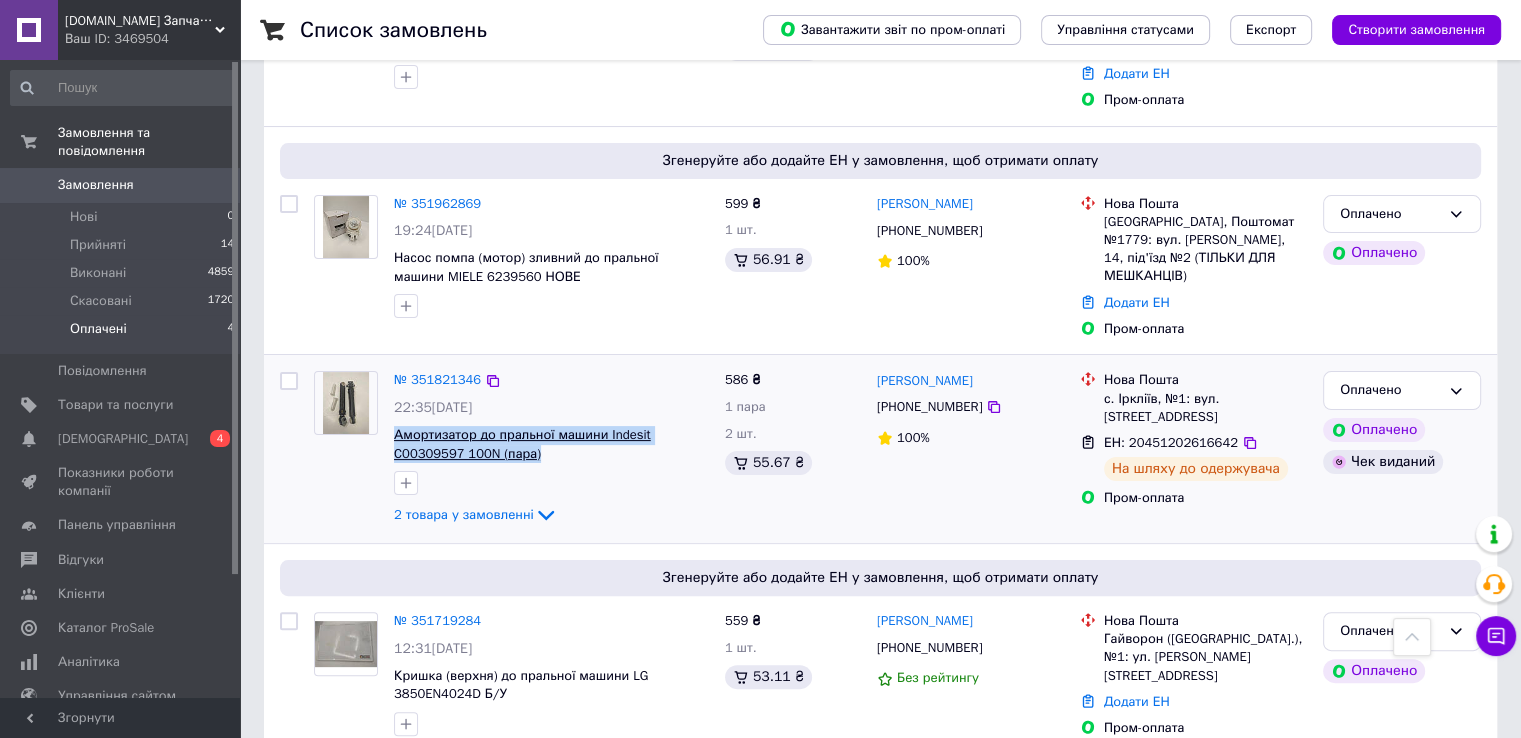 drag, startPoint x: 541, startPoint y: 428, endPoint x: 395, endPoint y: 394, distance: 149.90663 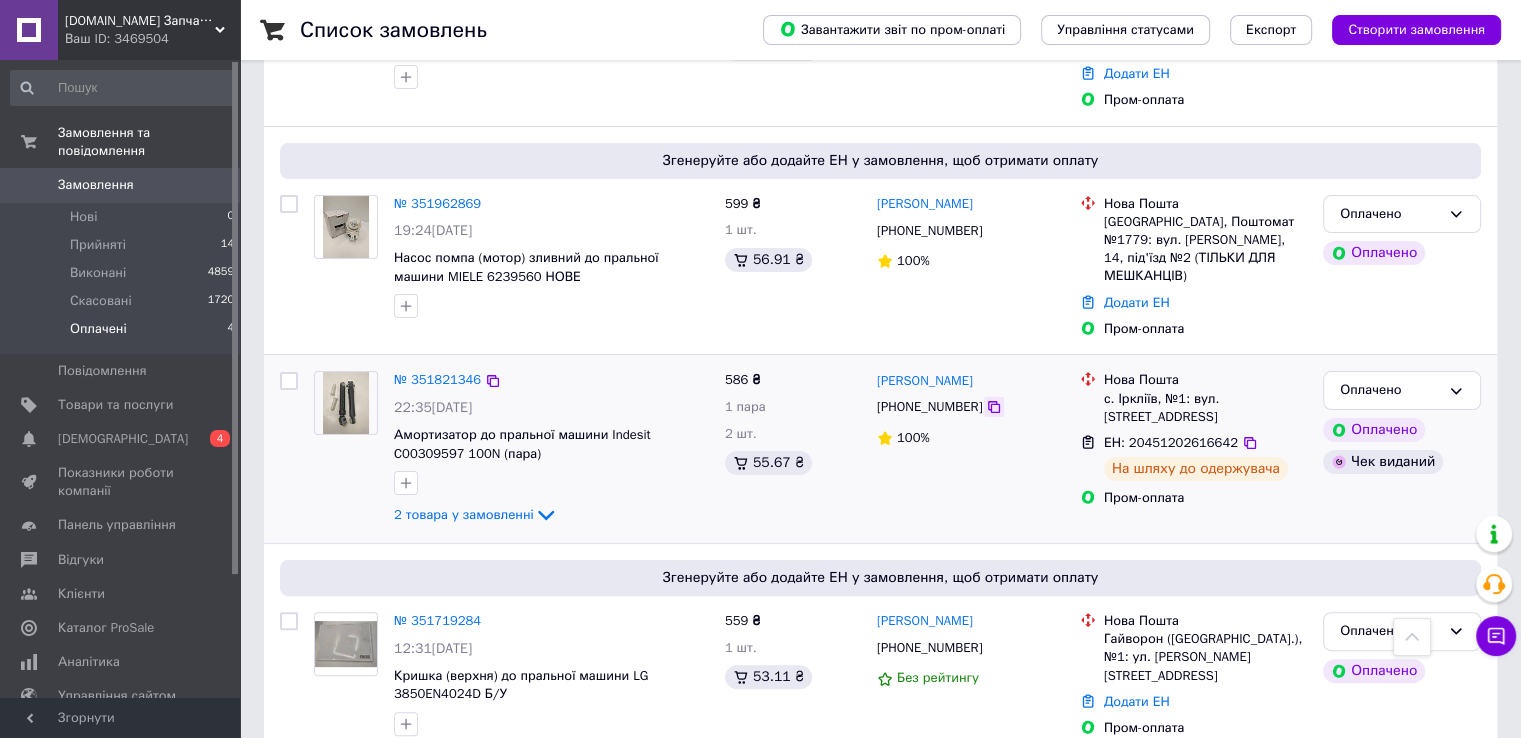 click 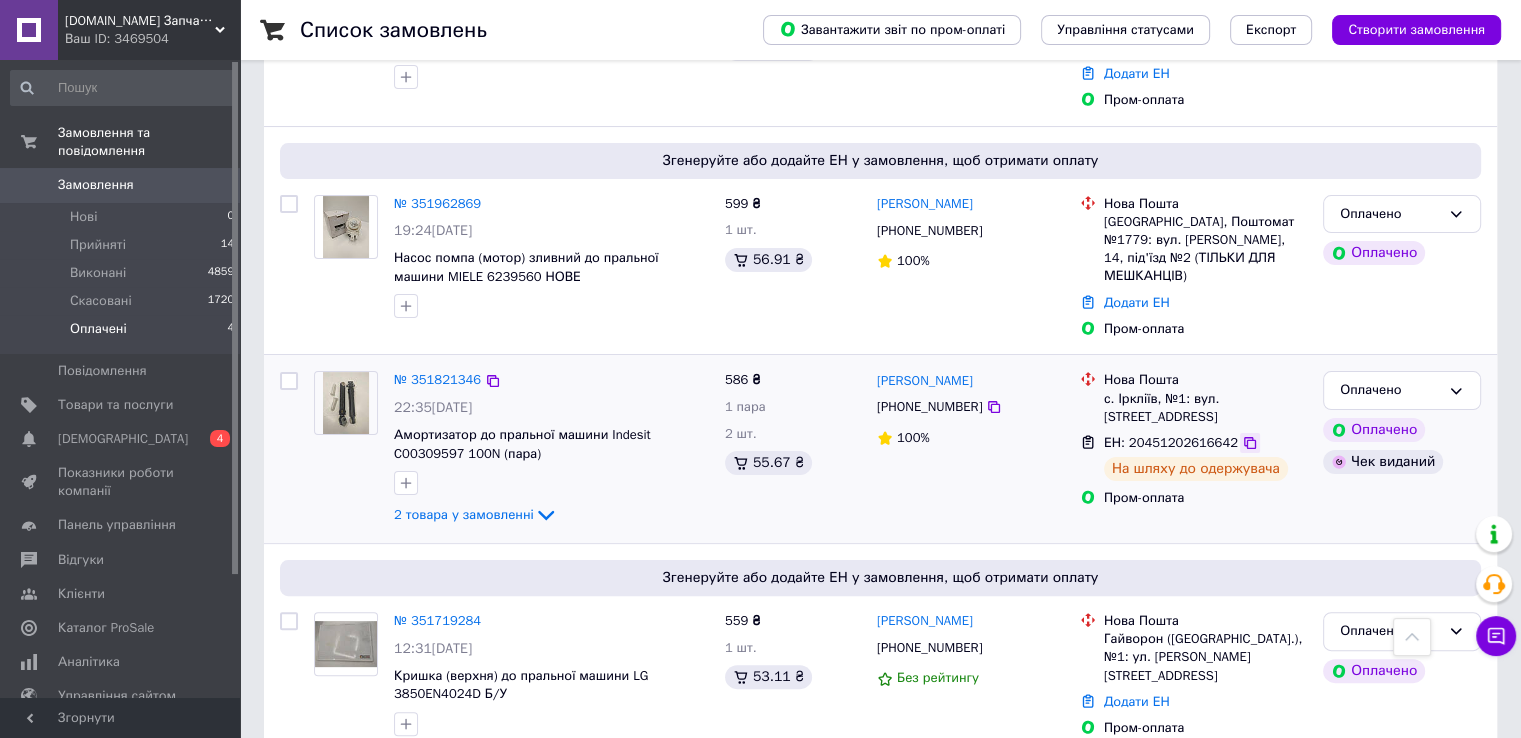 click 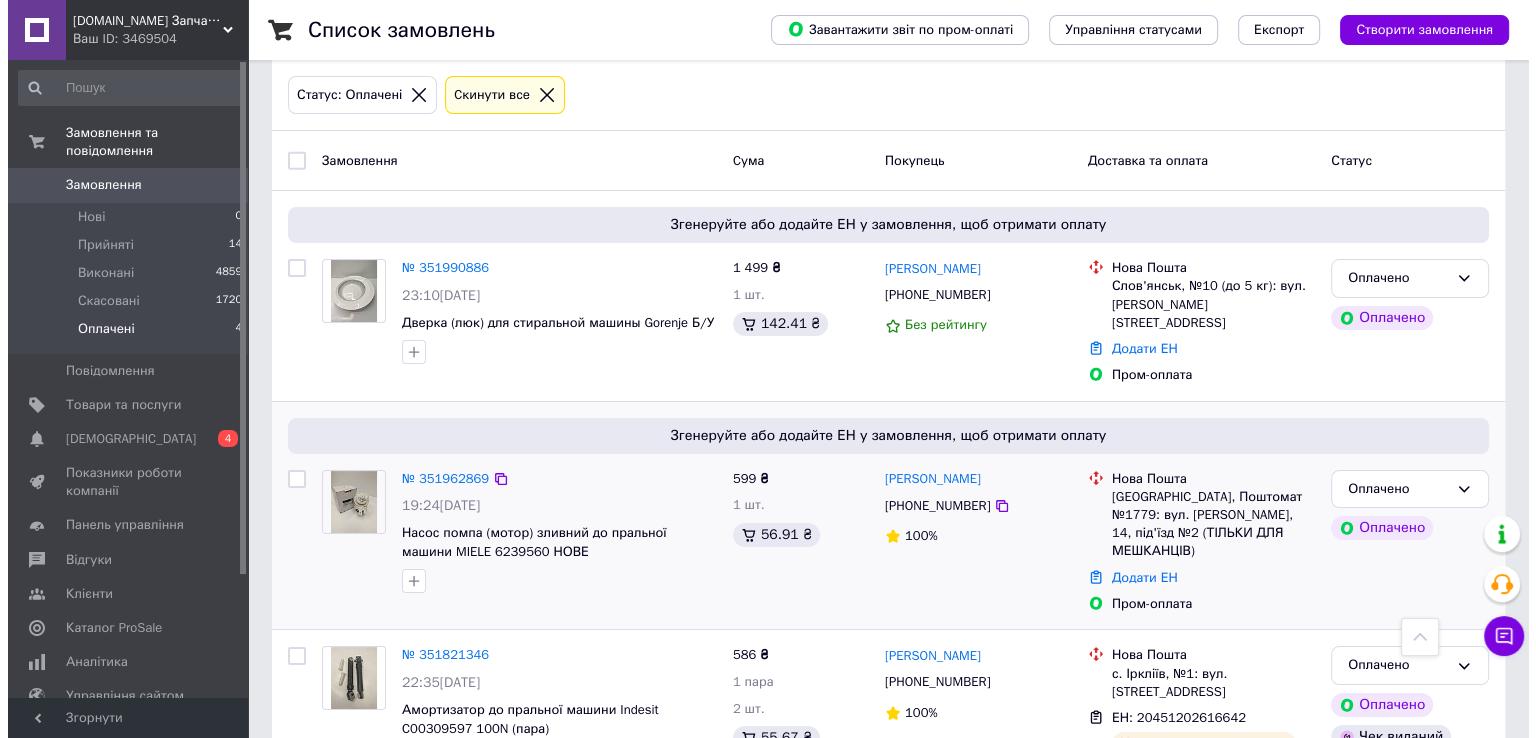 scroll, scrollTop: 0, scrollLeft: 0, axis: both 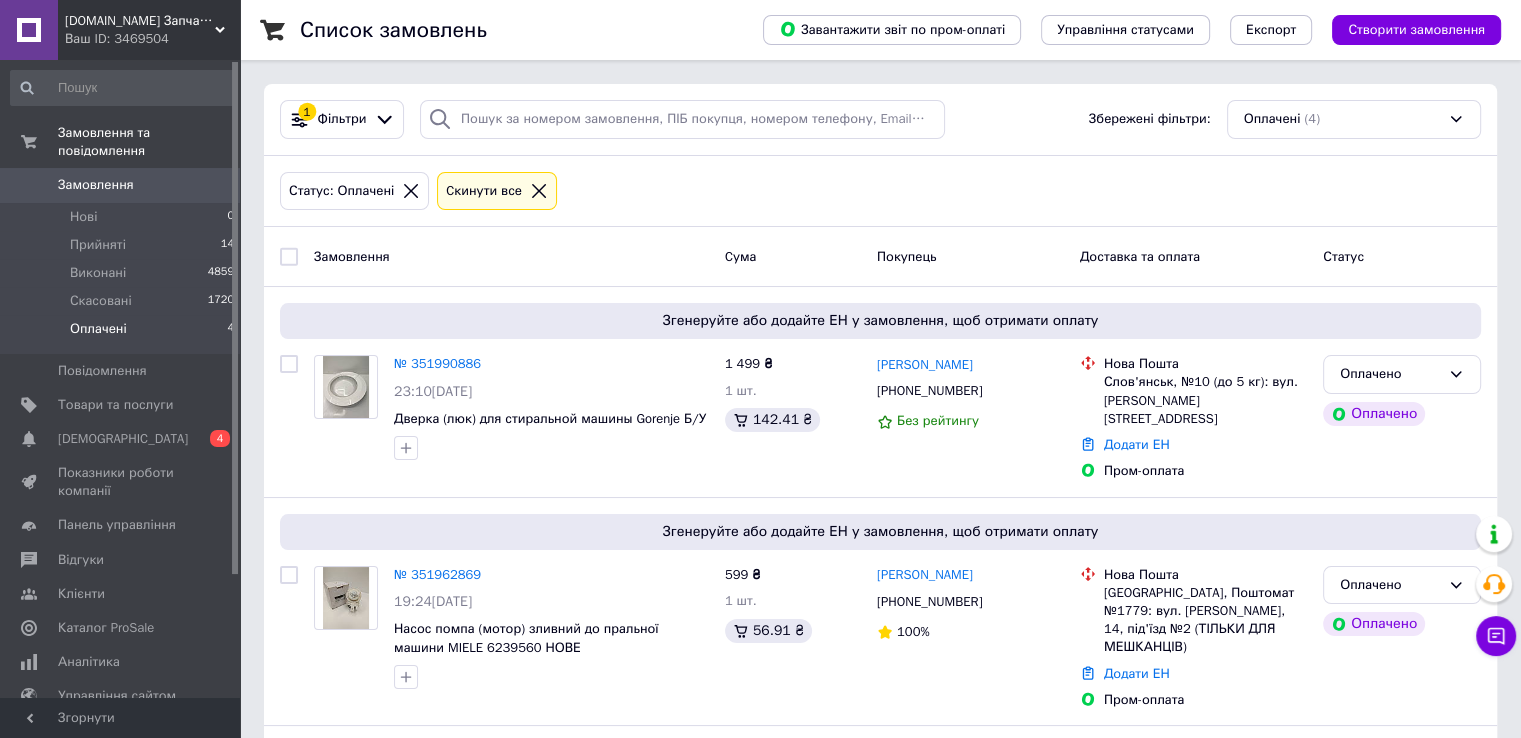 click 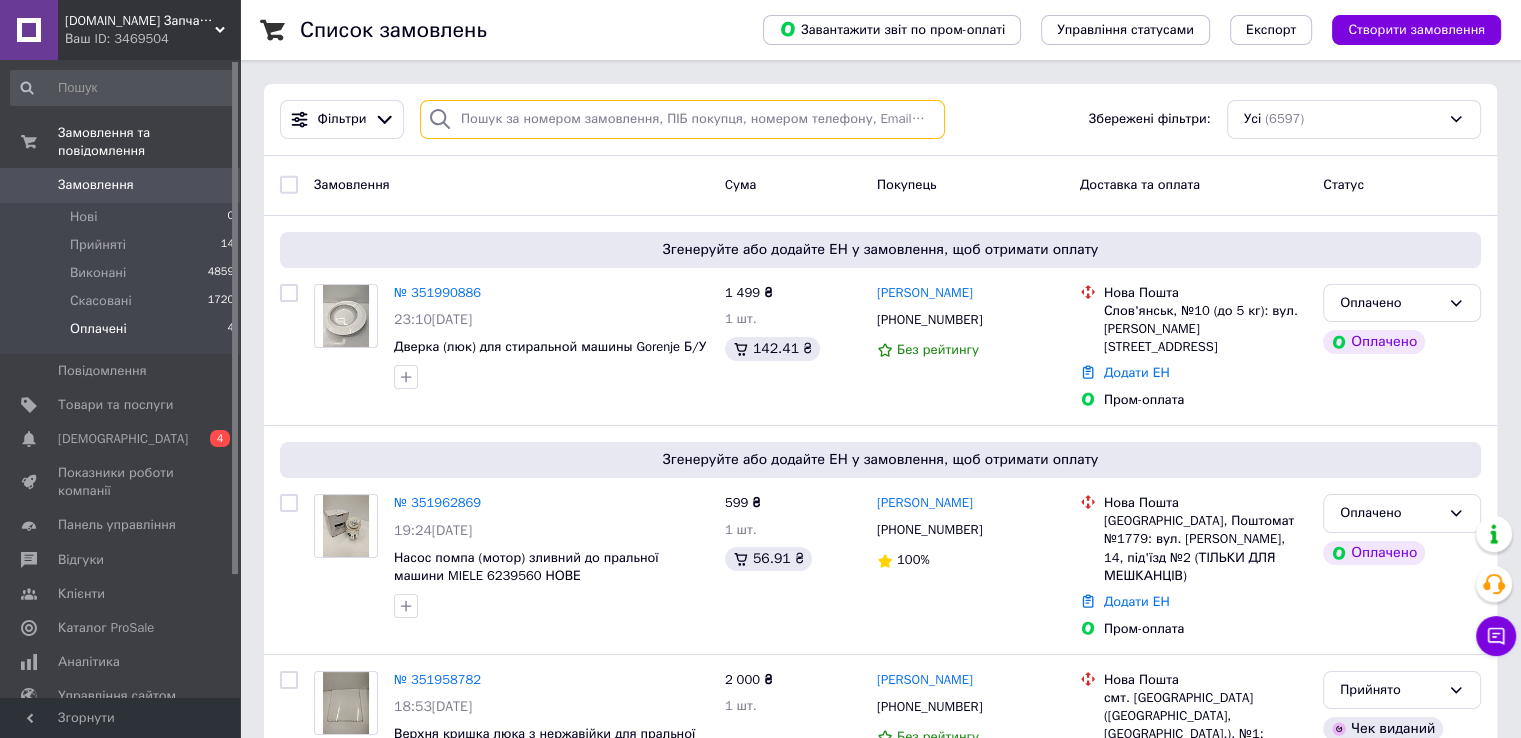 paste on "380977260123" 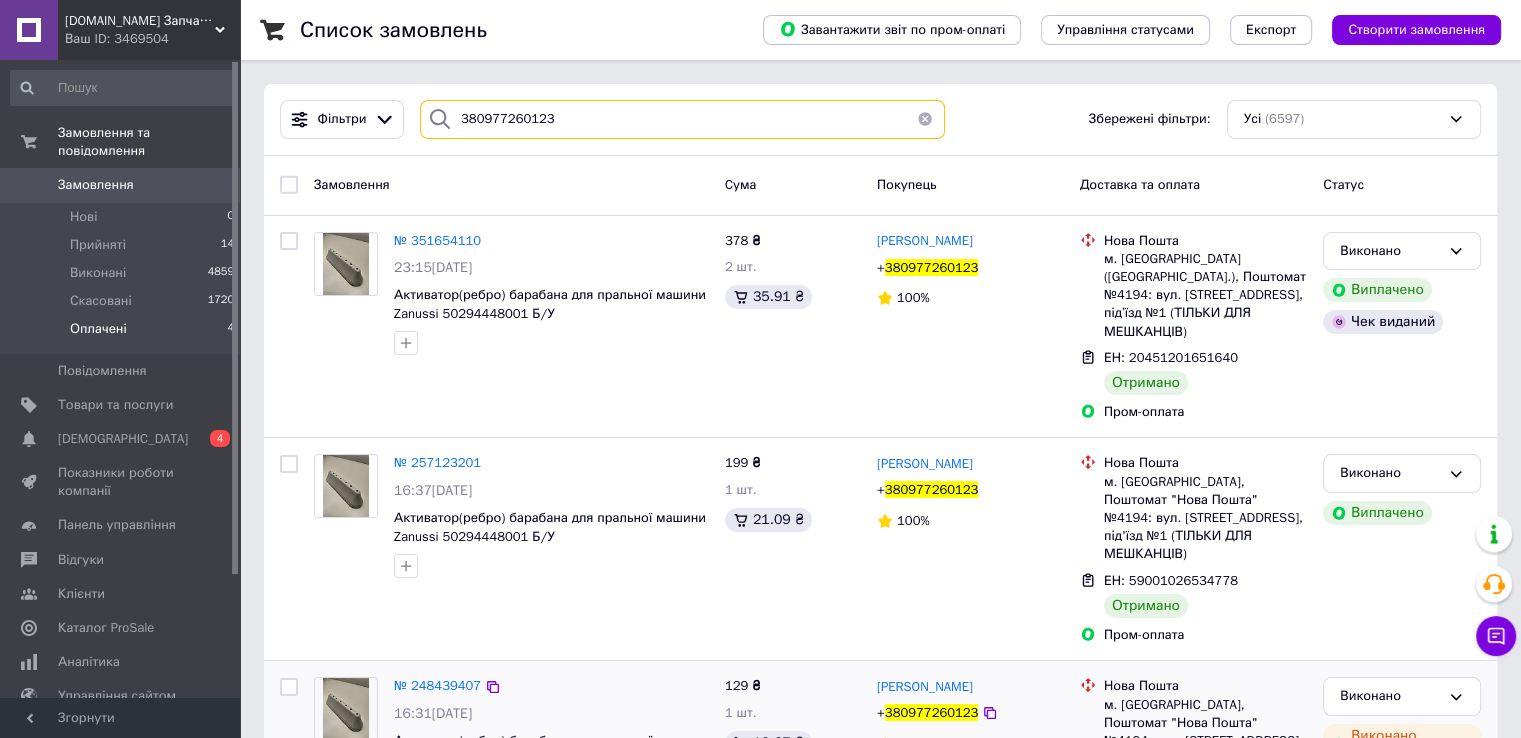 type on "380977260123" 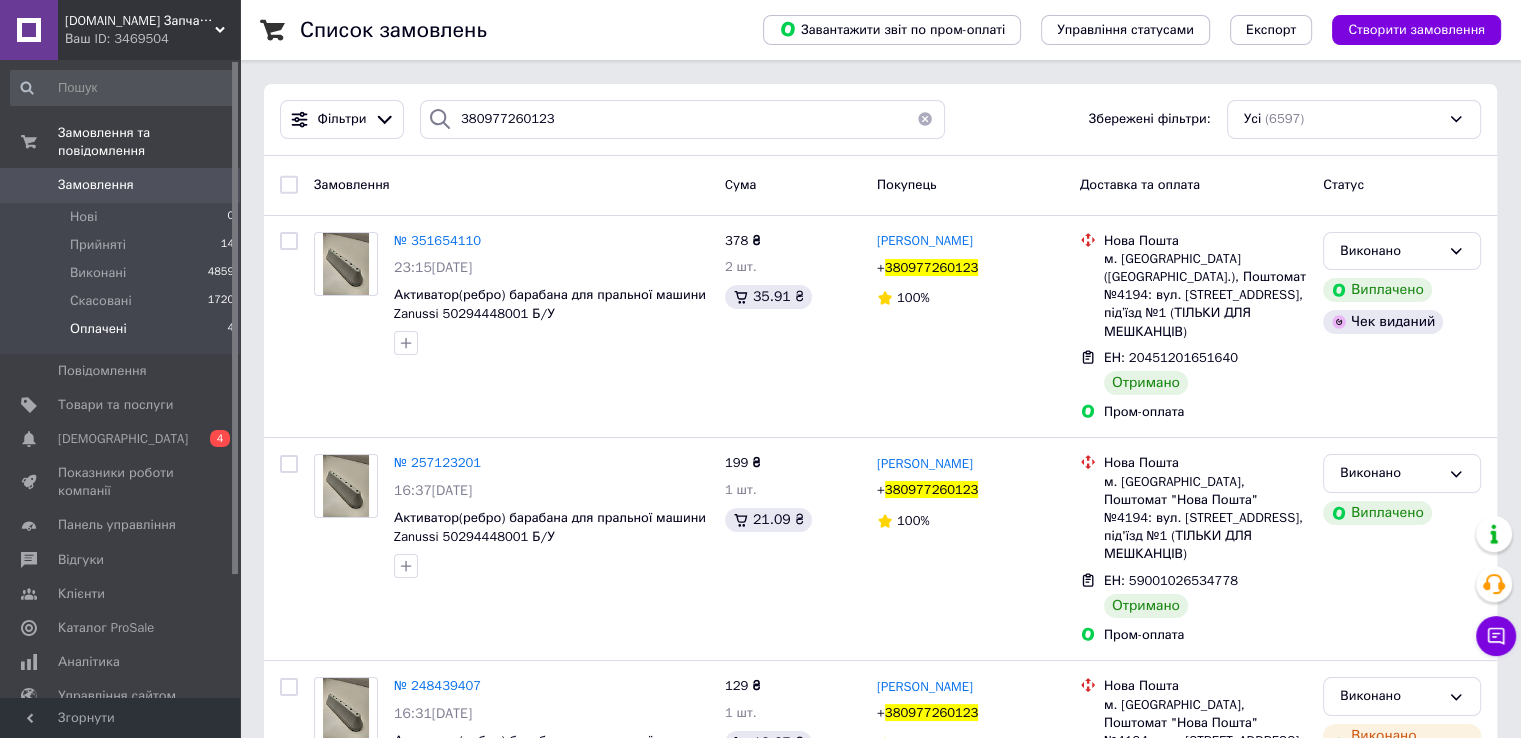 drag, startPoint x: 921, startPoint y: 122, endPoint x: 832, endPoint y: 105, distance: 90.60905 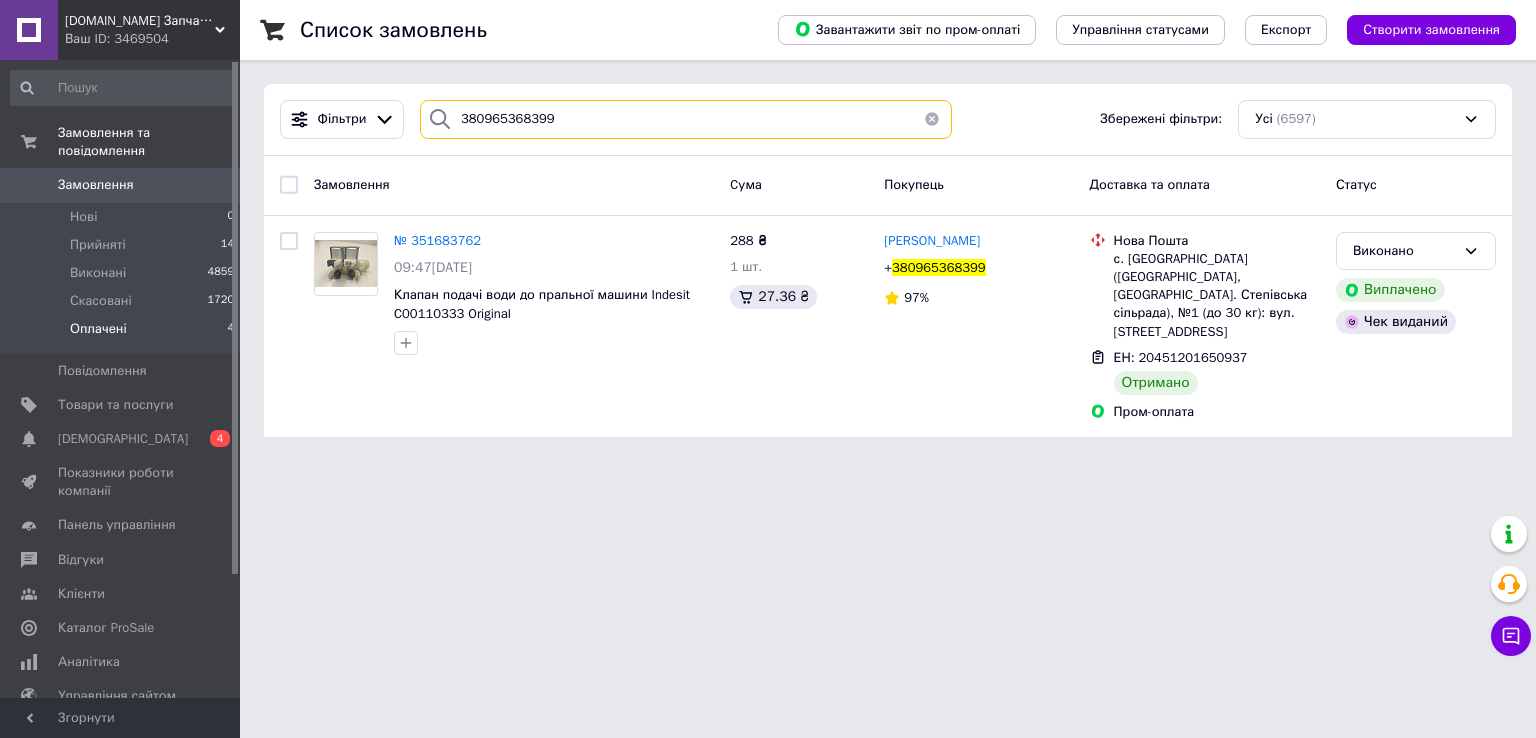 type on "380965368399" 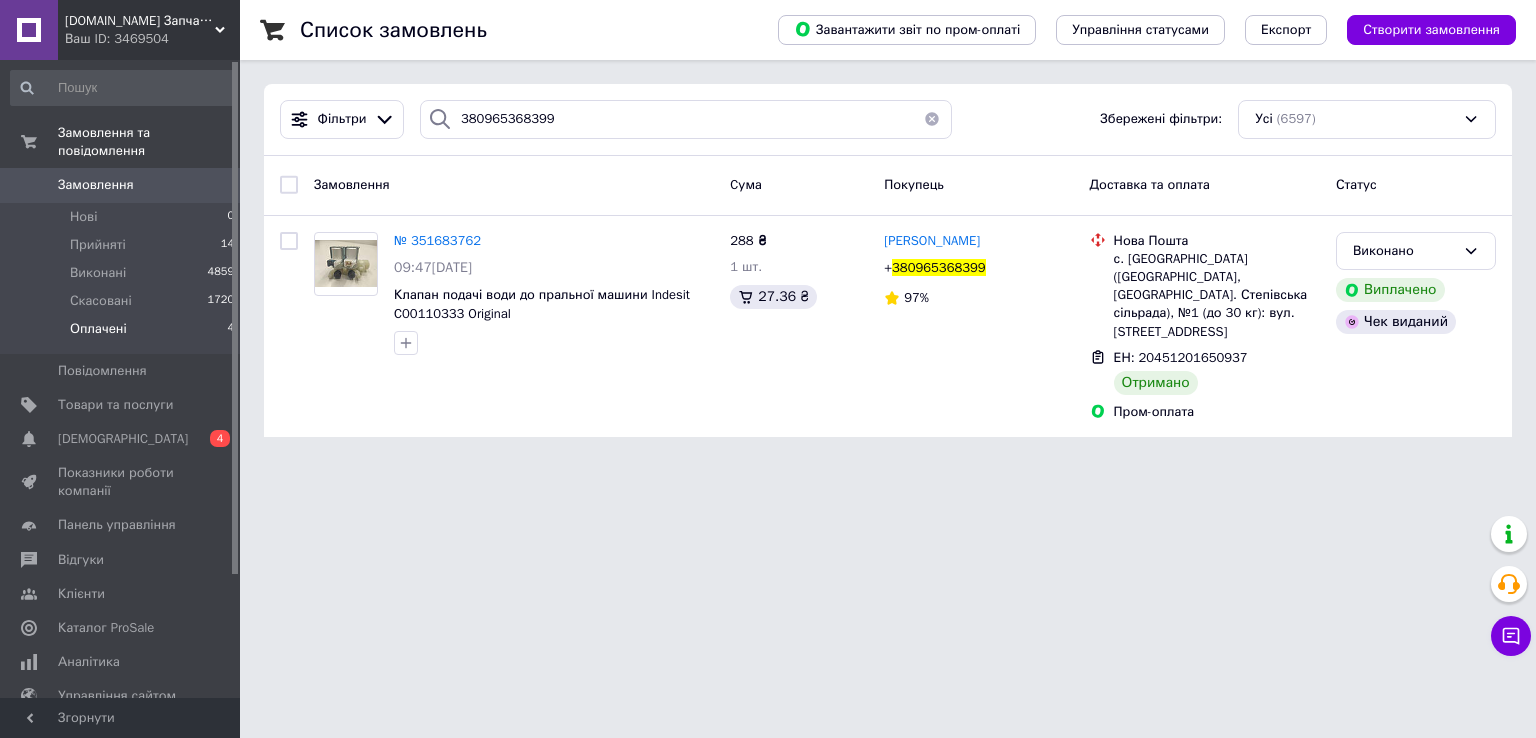 click at bounding box center (932, 119) 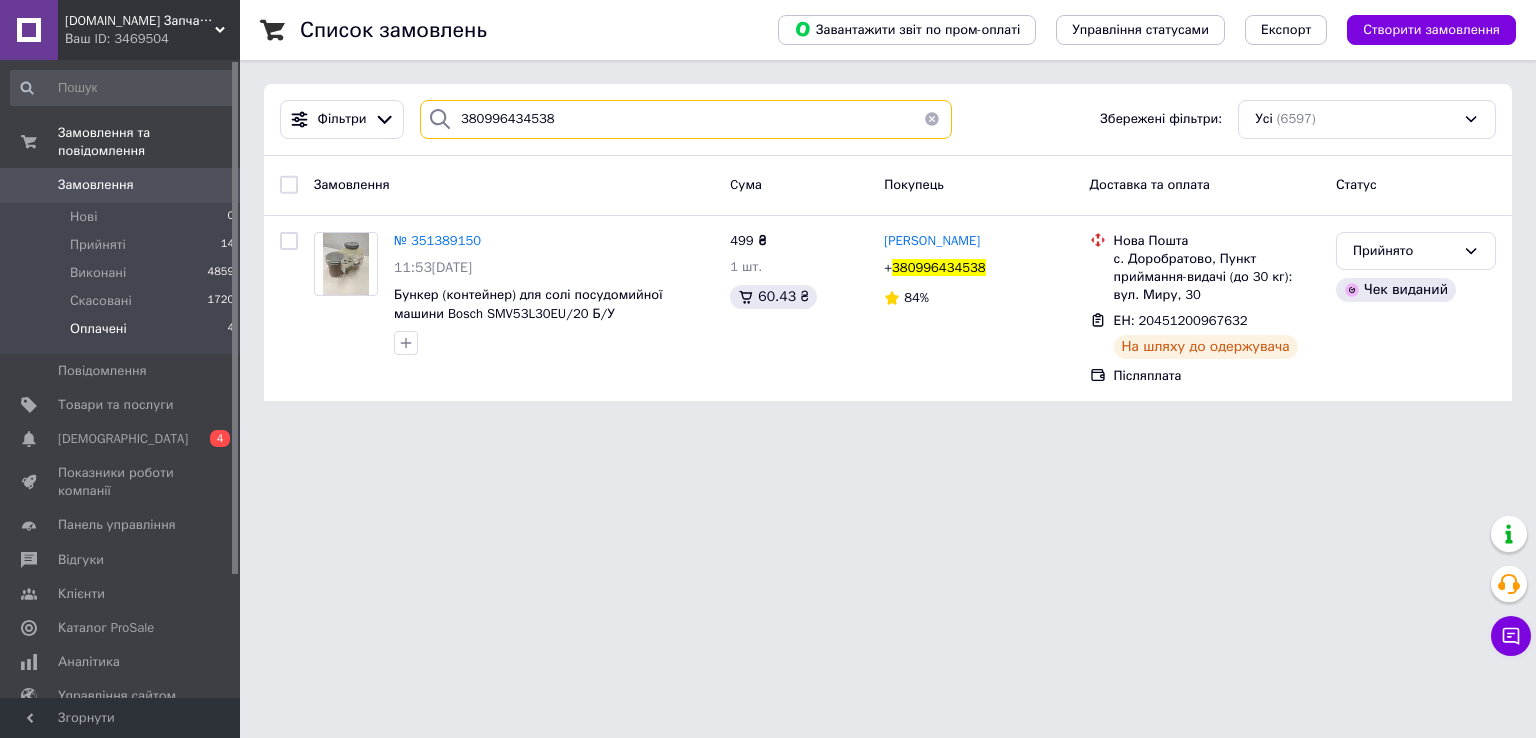 type on "380996434538" 